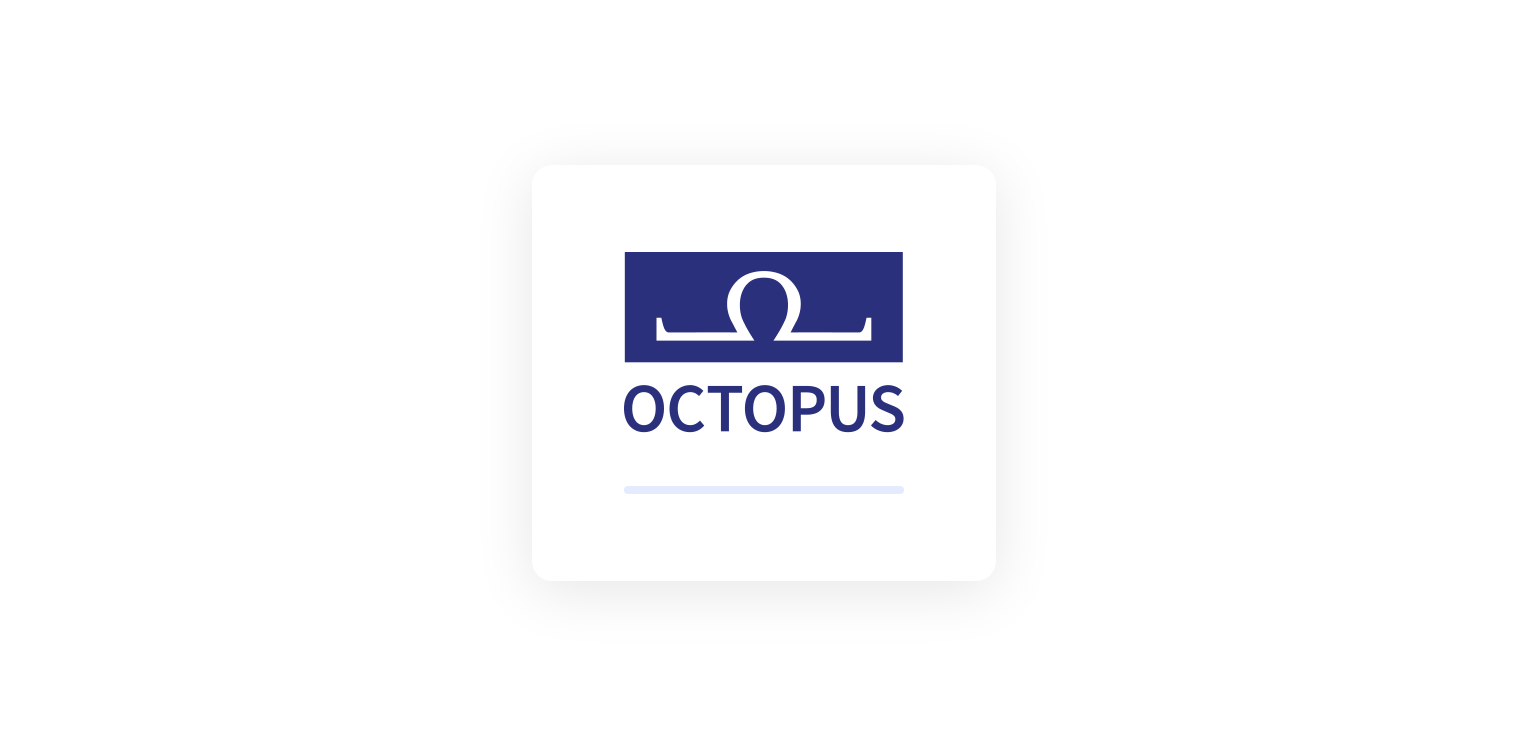 scroll, scrollTop: 0, scrollLeft: 0, axis: both 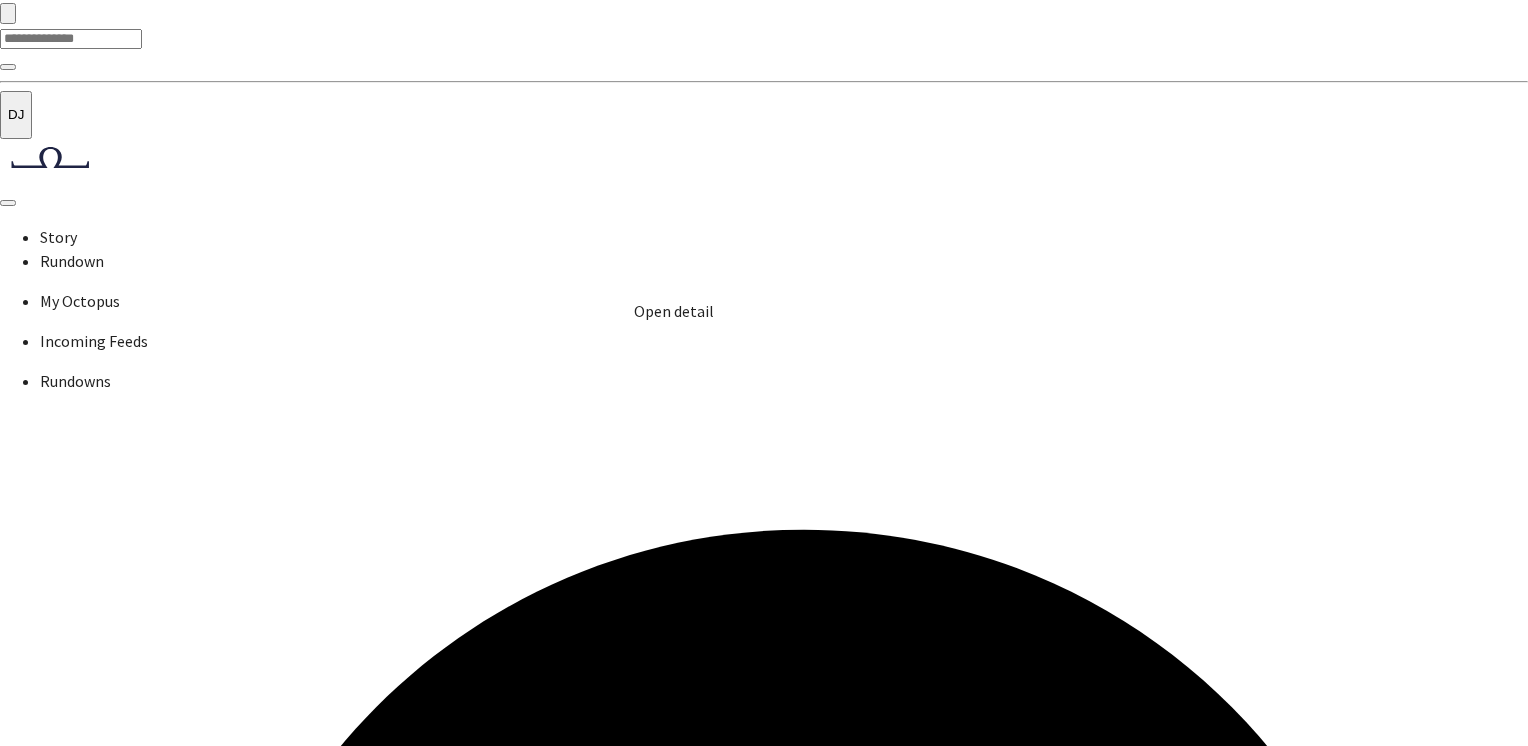 click on "NEWS 24  OV...erday 21:00" at bounding box center [122, 23054] 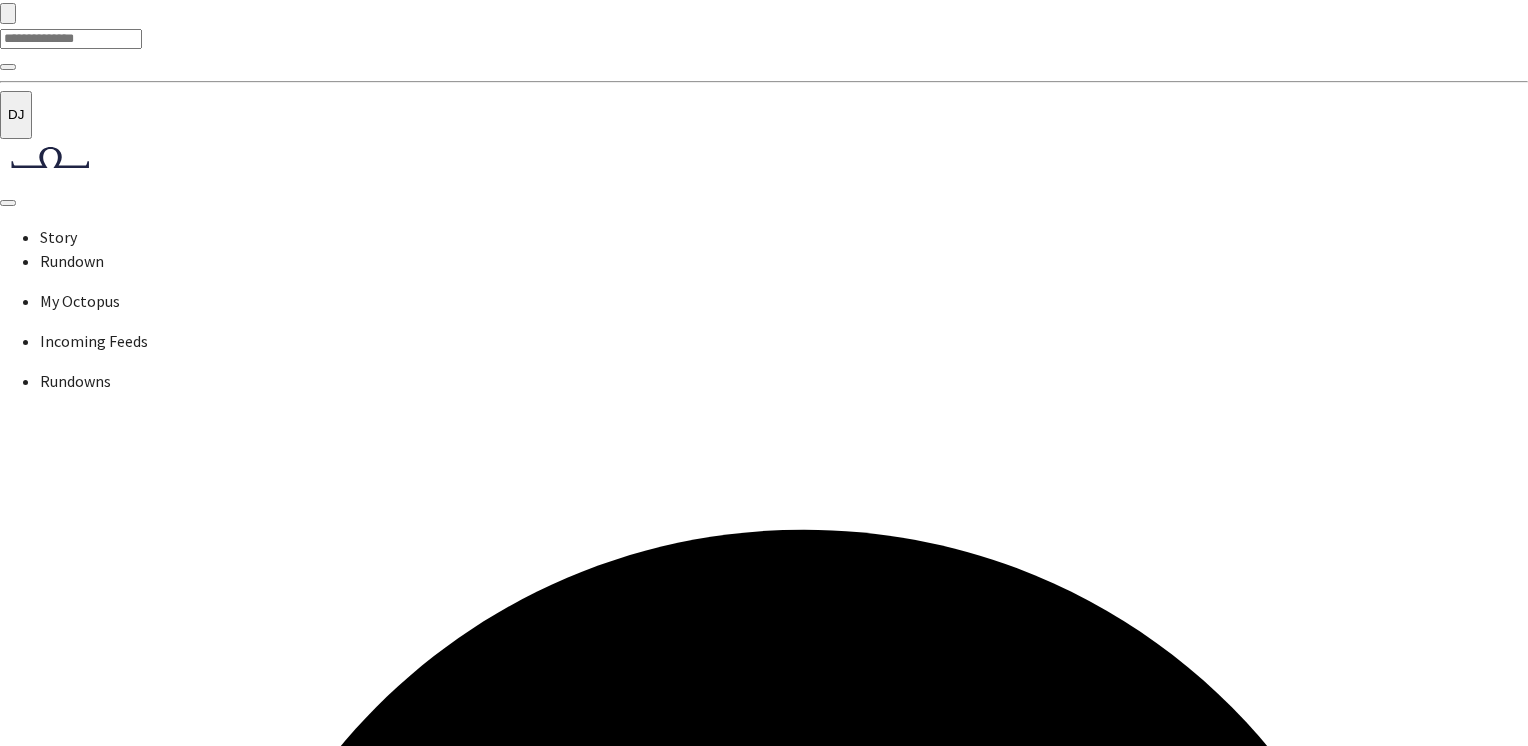 scroll, scrollTop: 80, scrollLeft: 0, axis: vertical 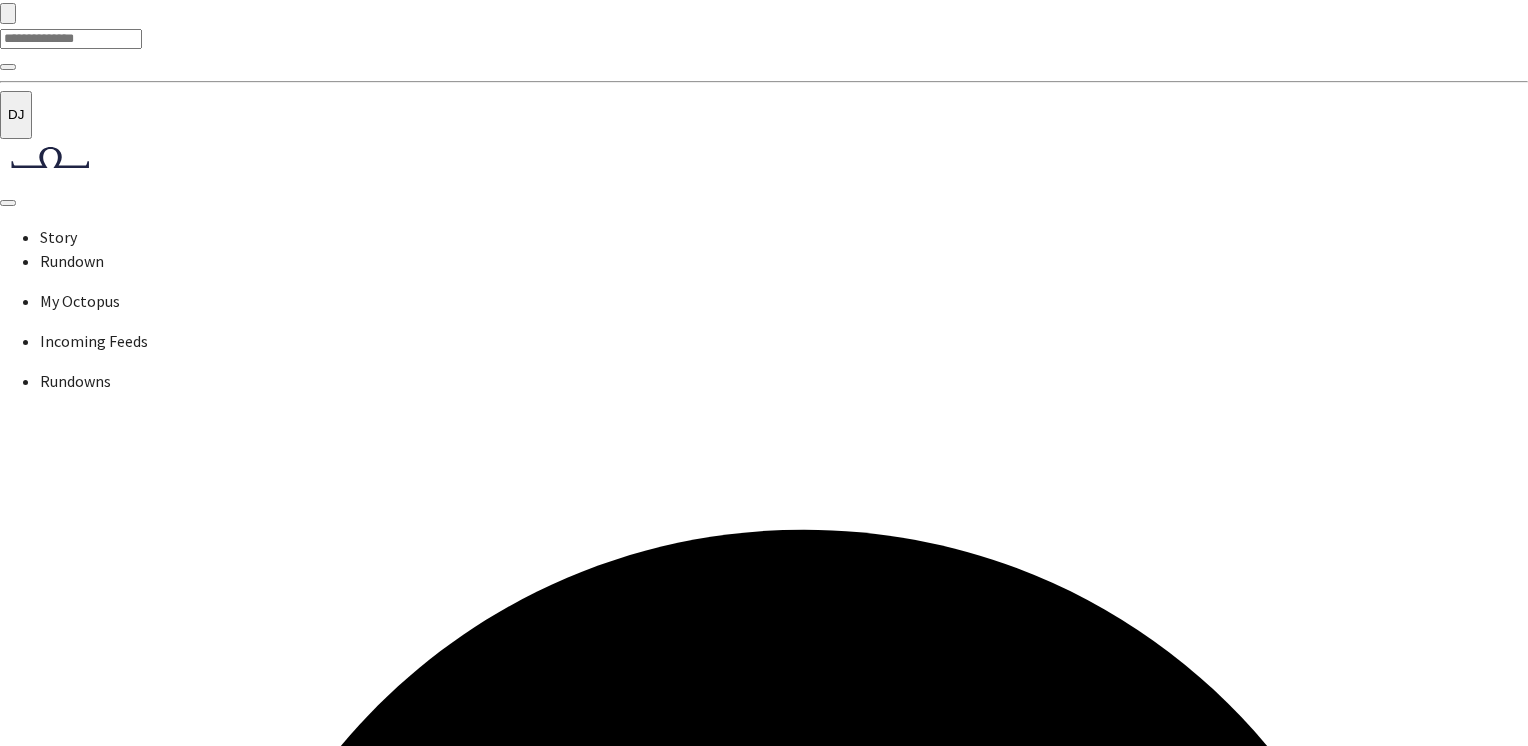 click at bounding box center [764, 25490] 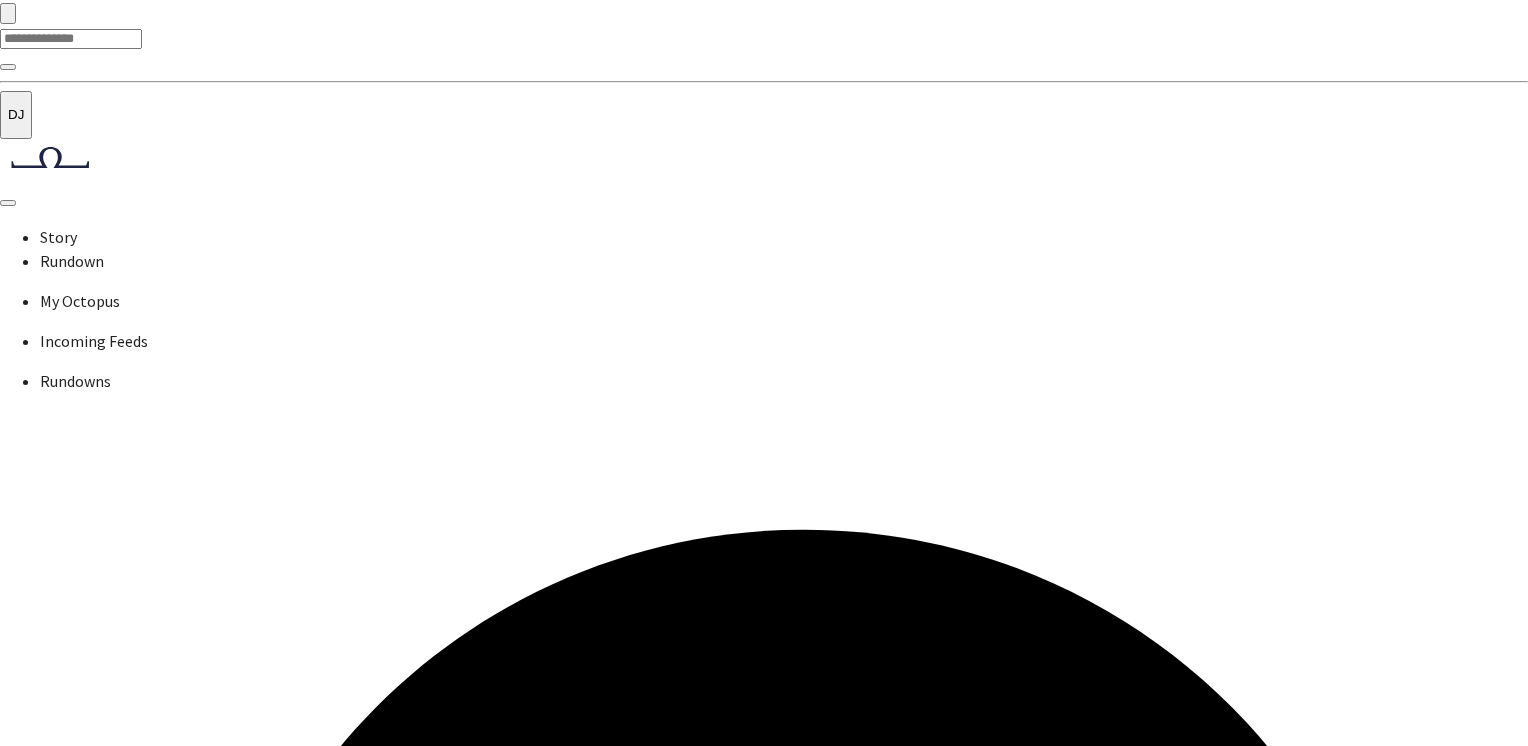 click on "OVERVIEW 21:00" at bounding box center [824, 9281] 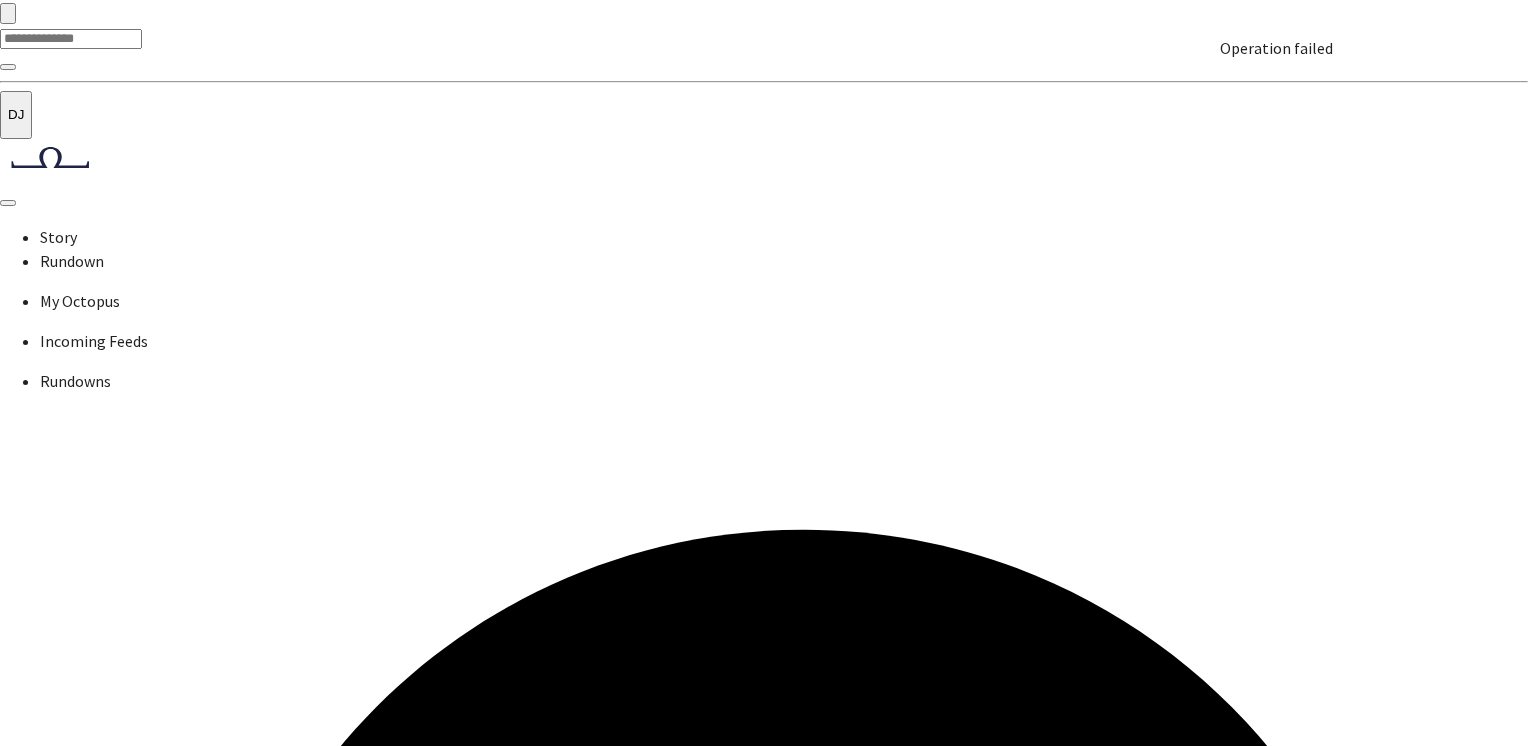 click at bounding box center [1220, 76] 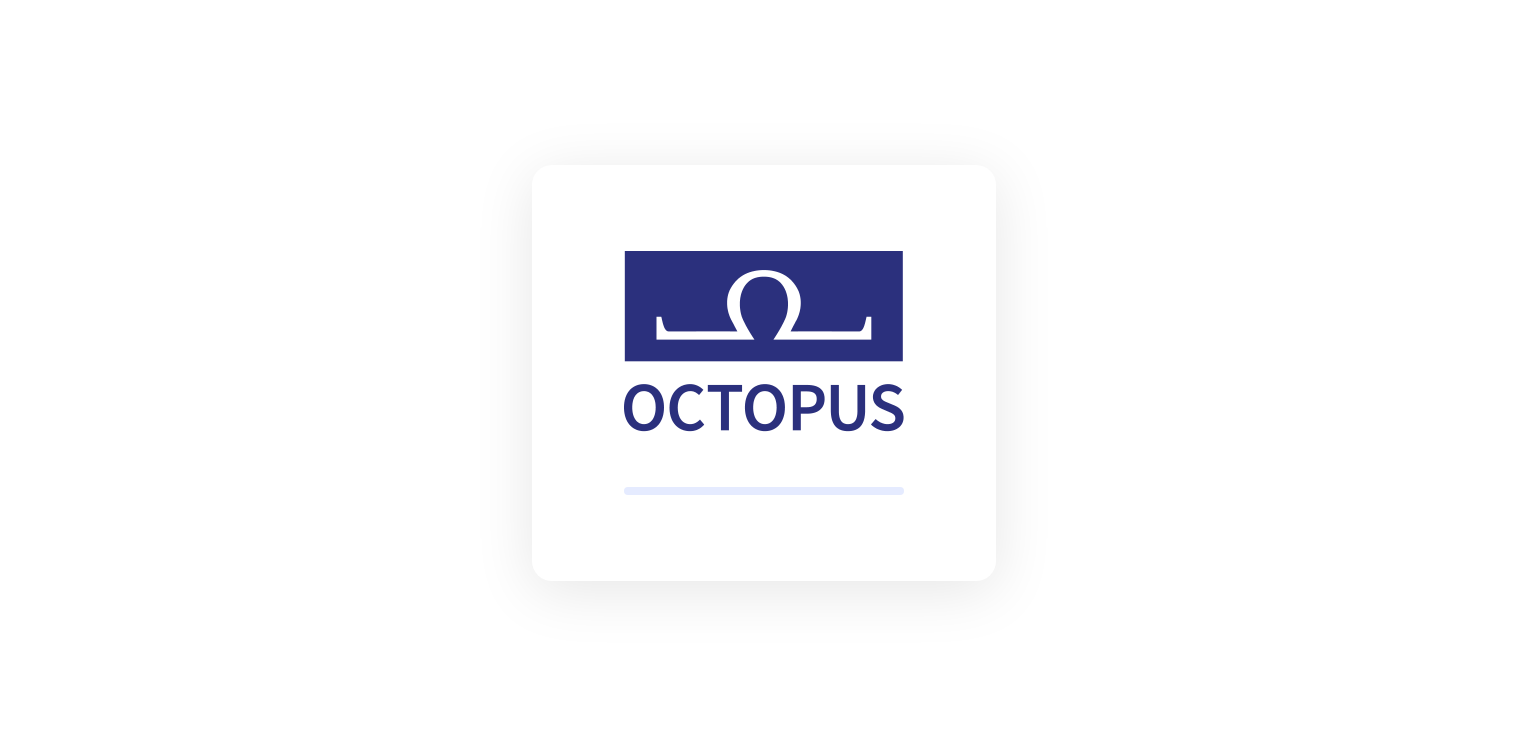 scroll, scrollTop: 0, scrollLeft: 0, axis: both 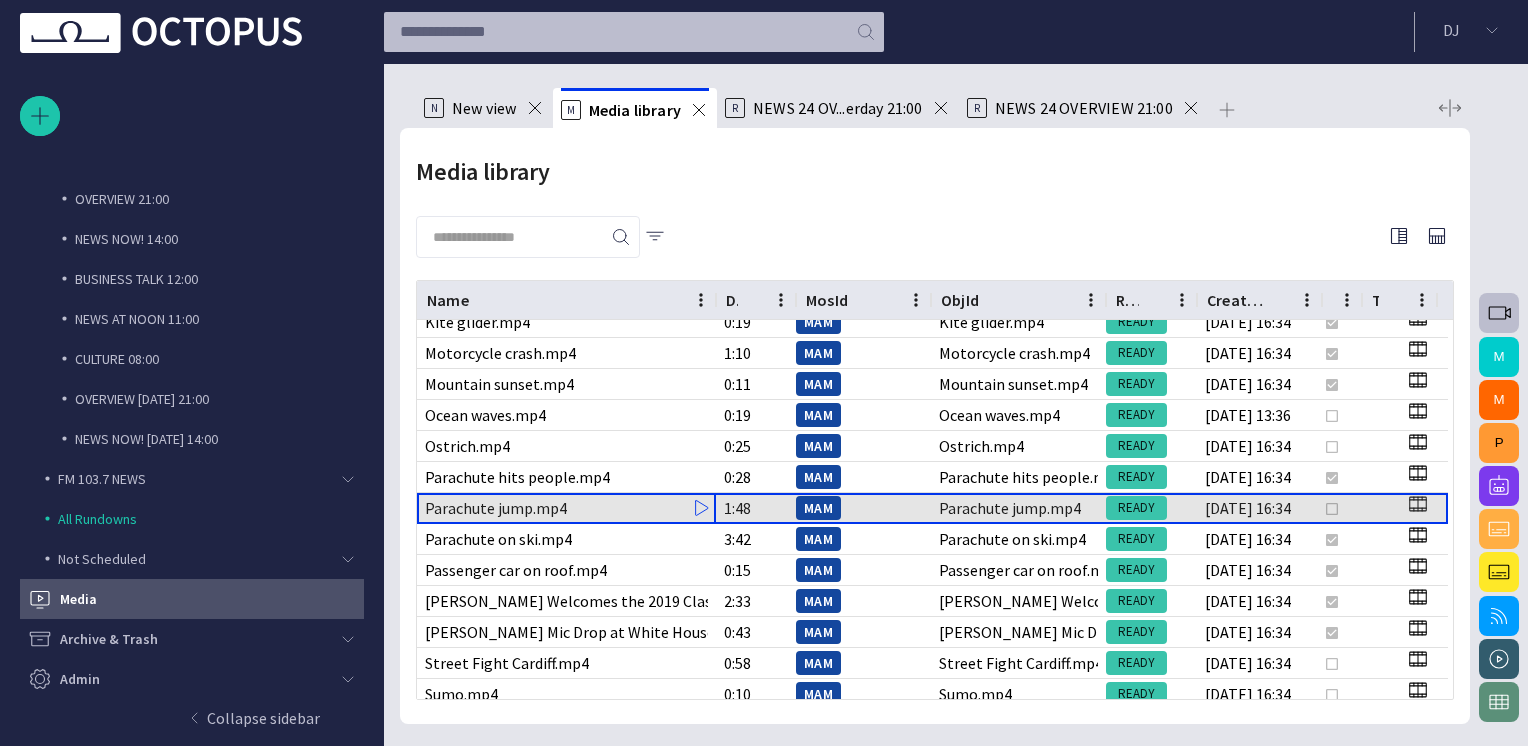 click on "Parachute jump.mp4" at bounding box center [496, 508] 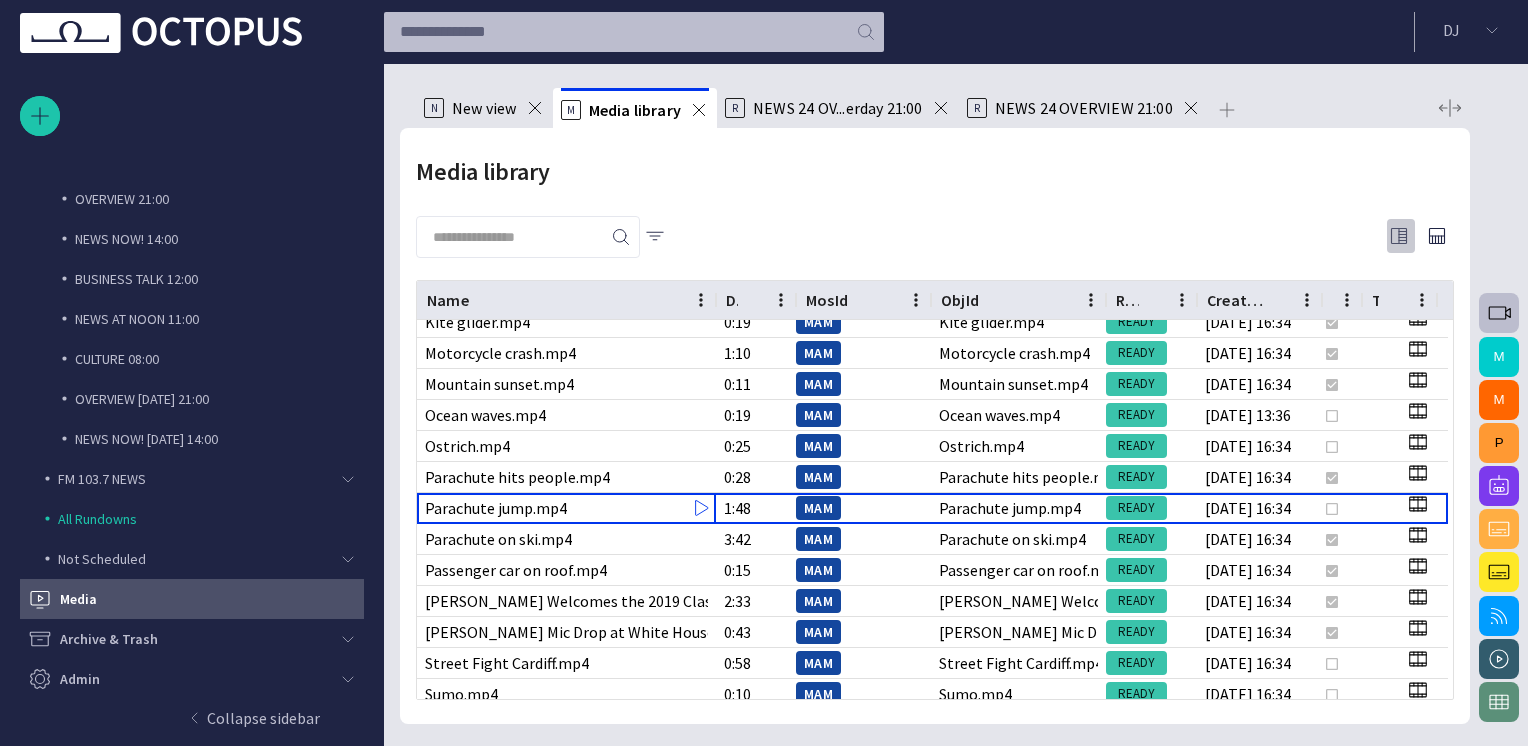 click at bounding box center (1399, 236) 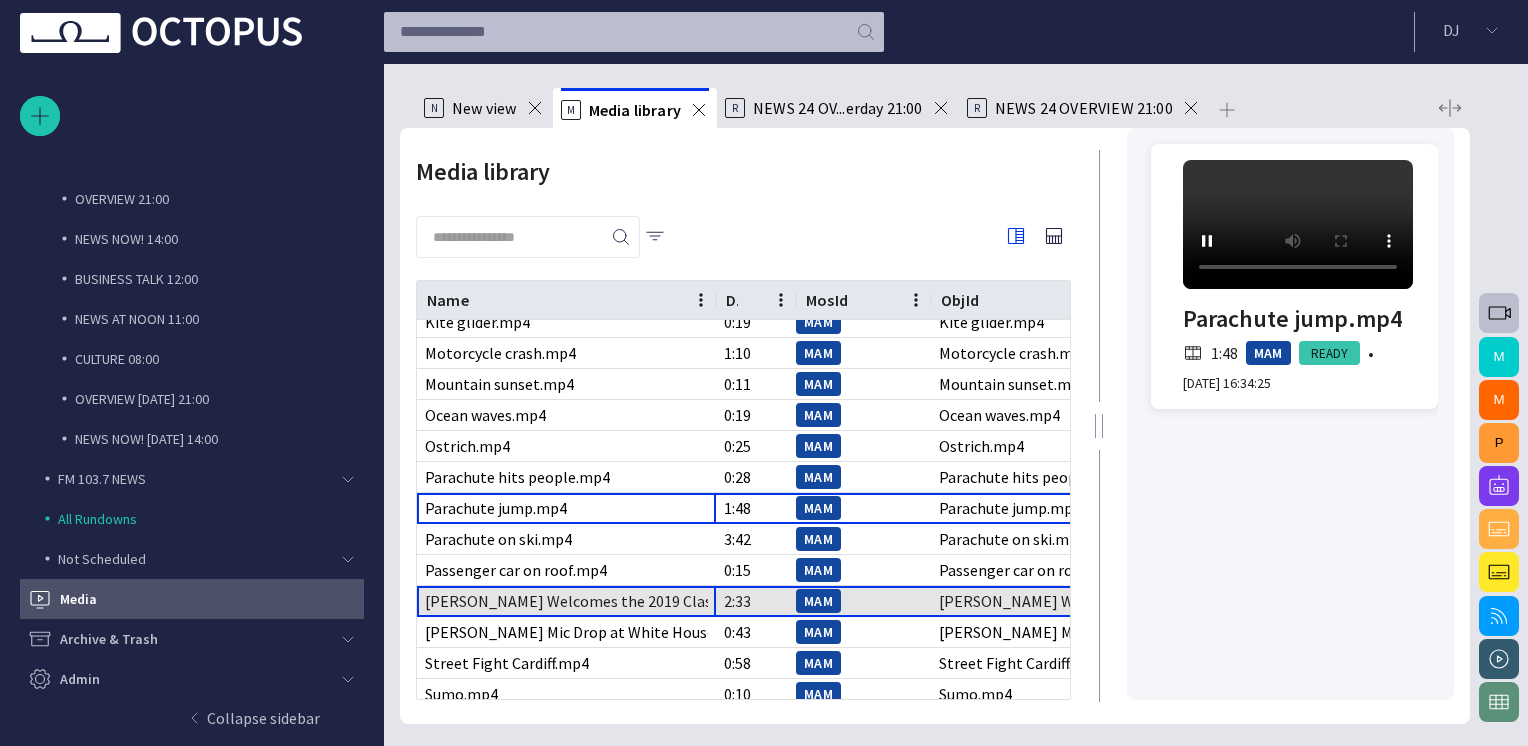 click on "[PERSON_NAME] Welcomes the 2019 Class of Africa Leaders.mp4" at bounding box center [566, 601] 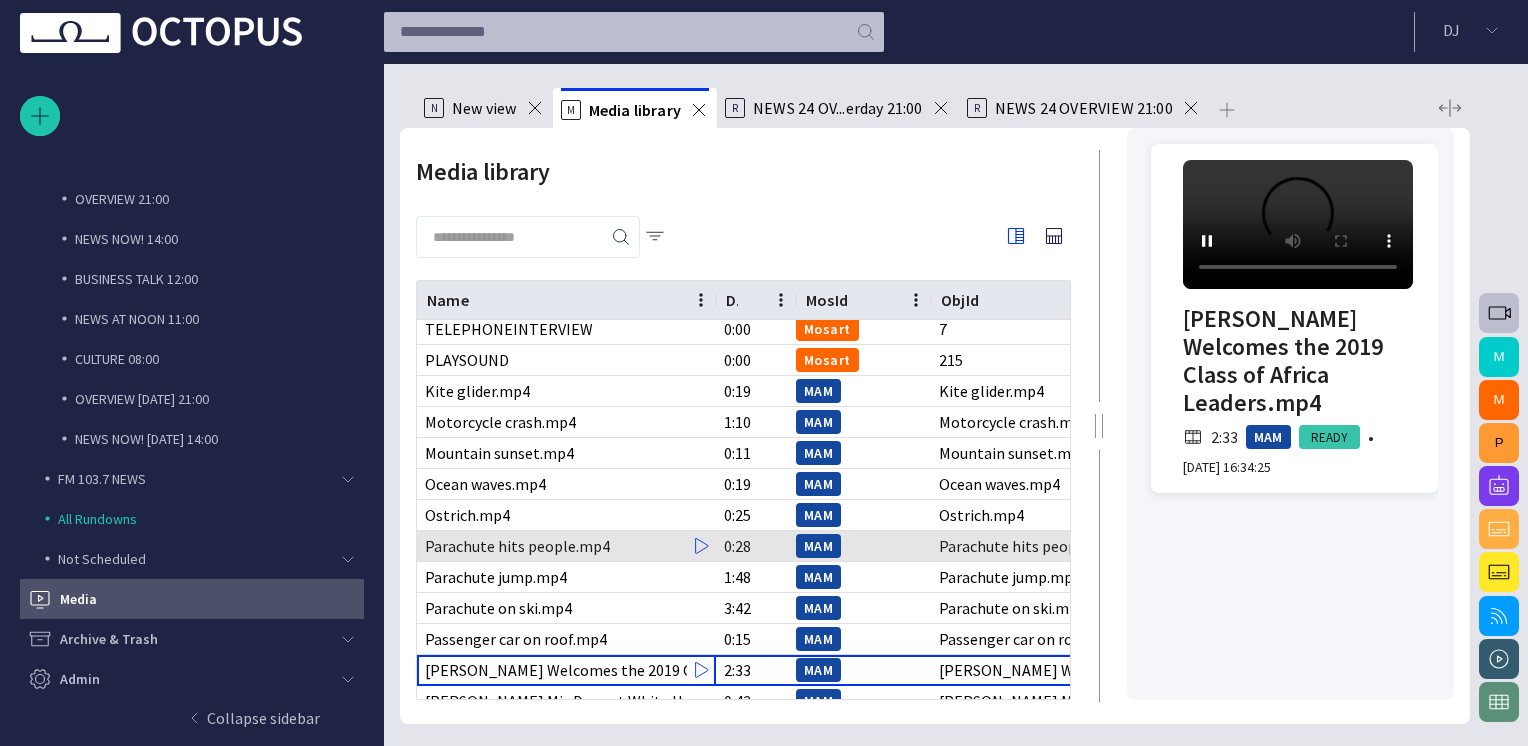 scroll, scrollTop: 0, scrollLeft: 0, axis: both 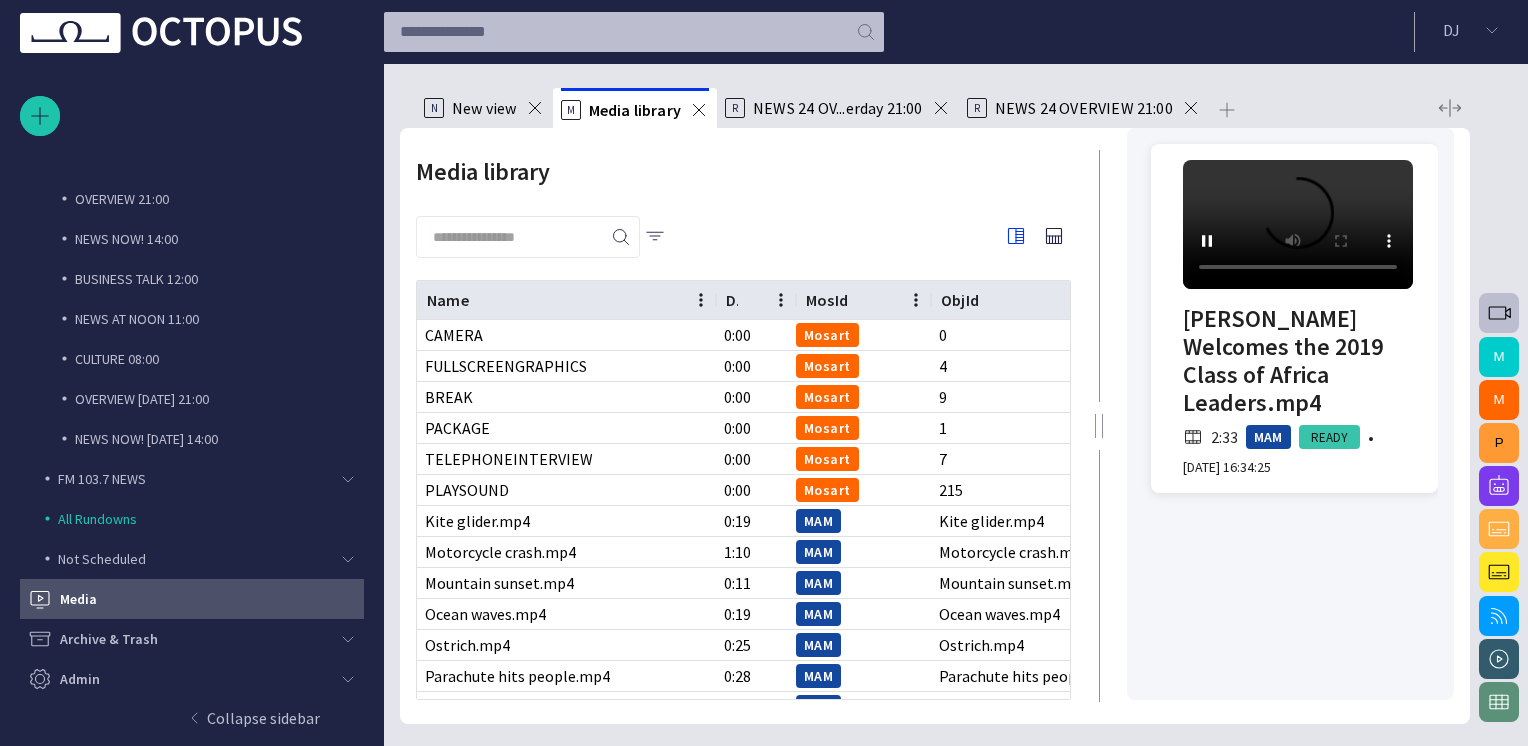click on "NEWS 24  OV...erday 21:00" at bounding box center (838, 108) 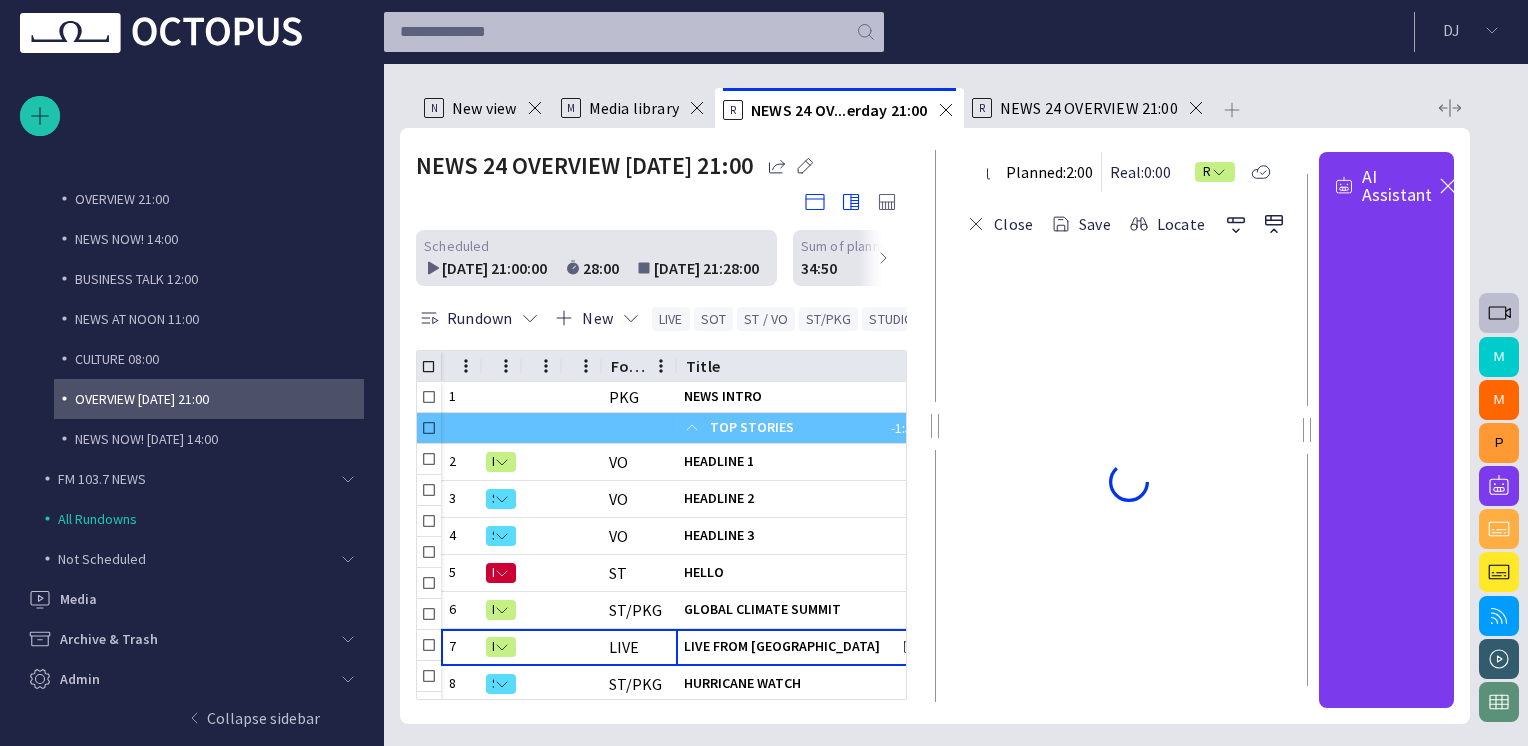 scroll, scrollTop: 80, scrollLeft: 0, axis: vertical 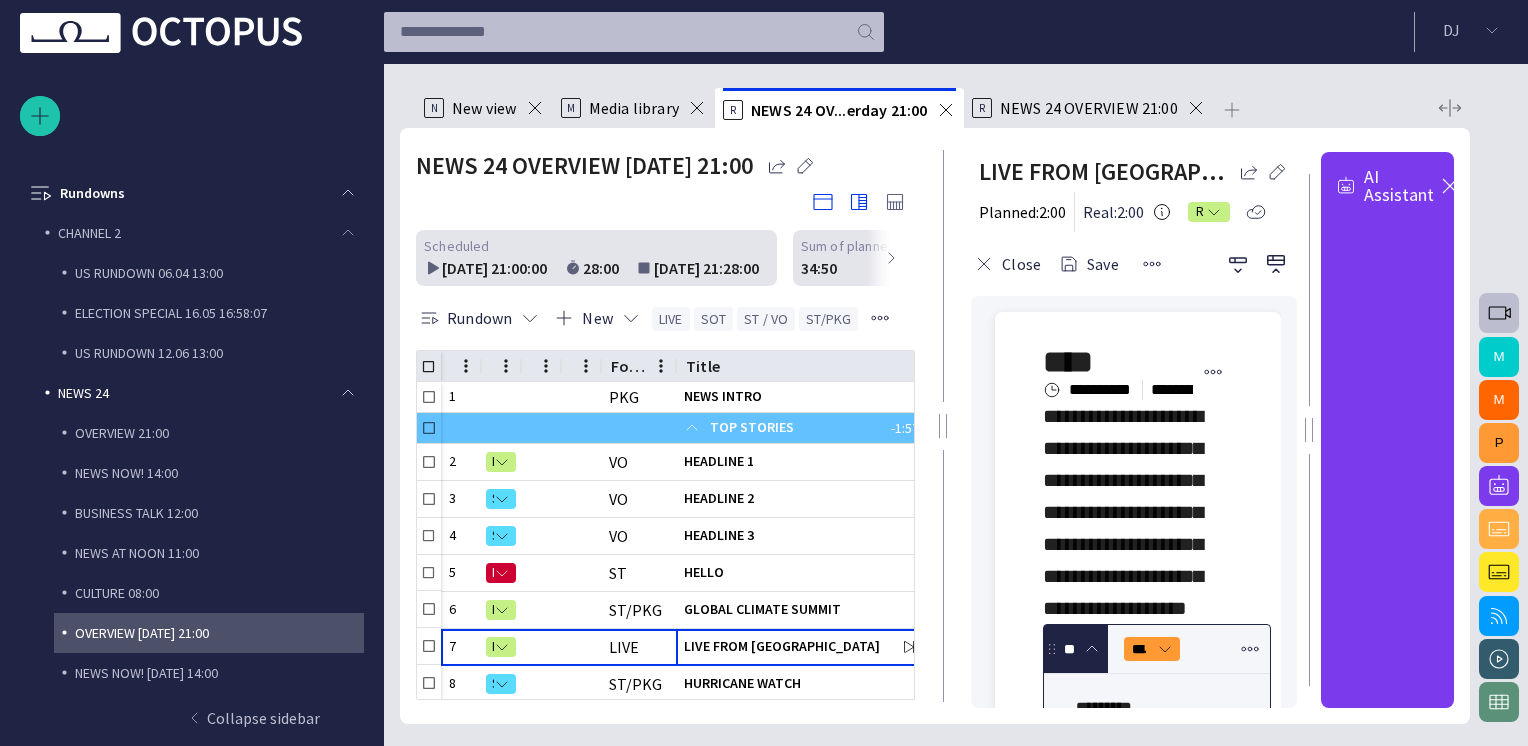 click at bounding box center (943, 426) 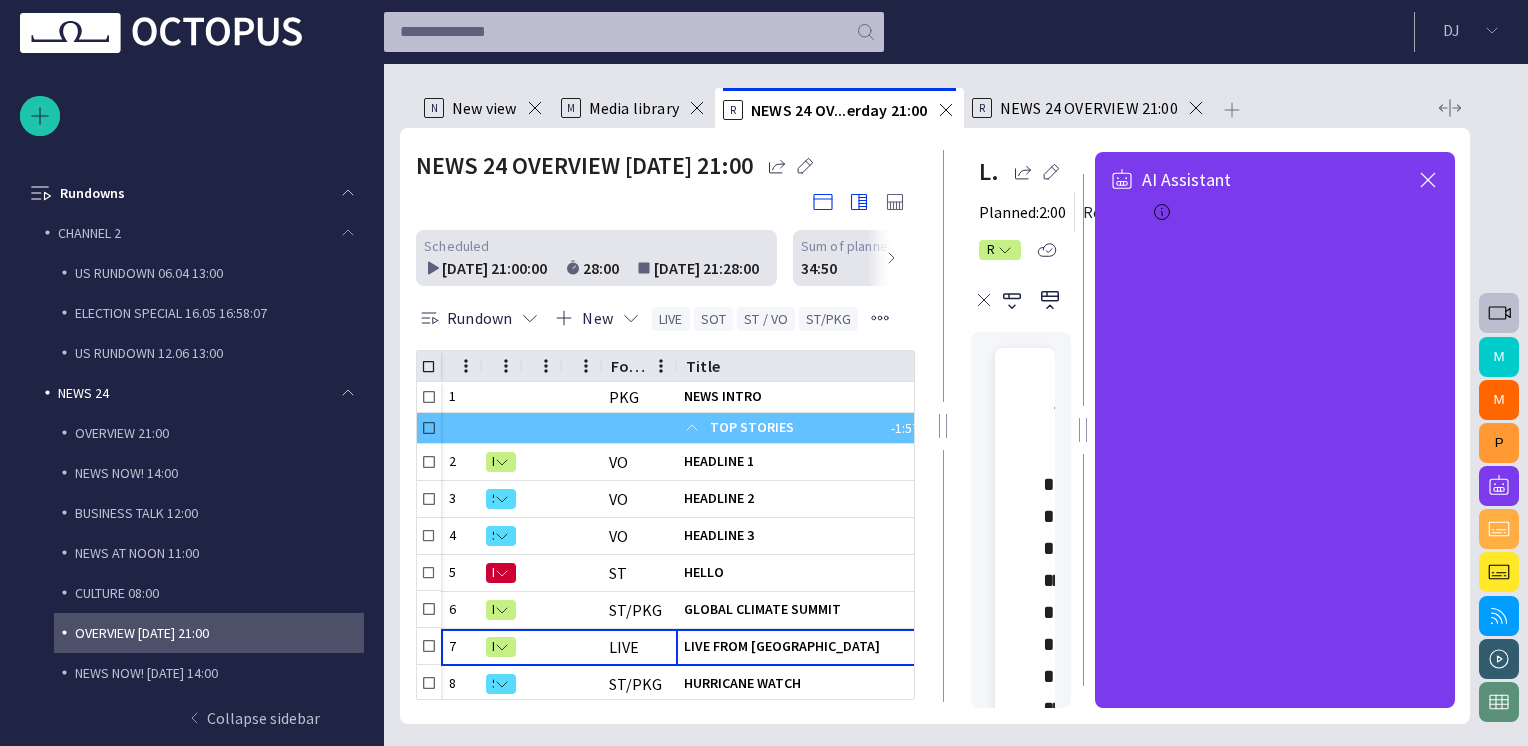 drag, startPoint x: 1306, startPoint y: 378, endPoint x: 1176, endPoint y: 382, distance: 130.06152 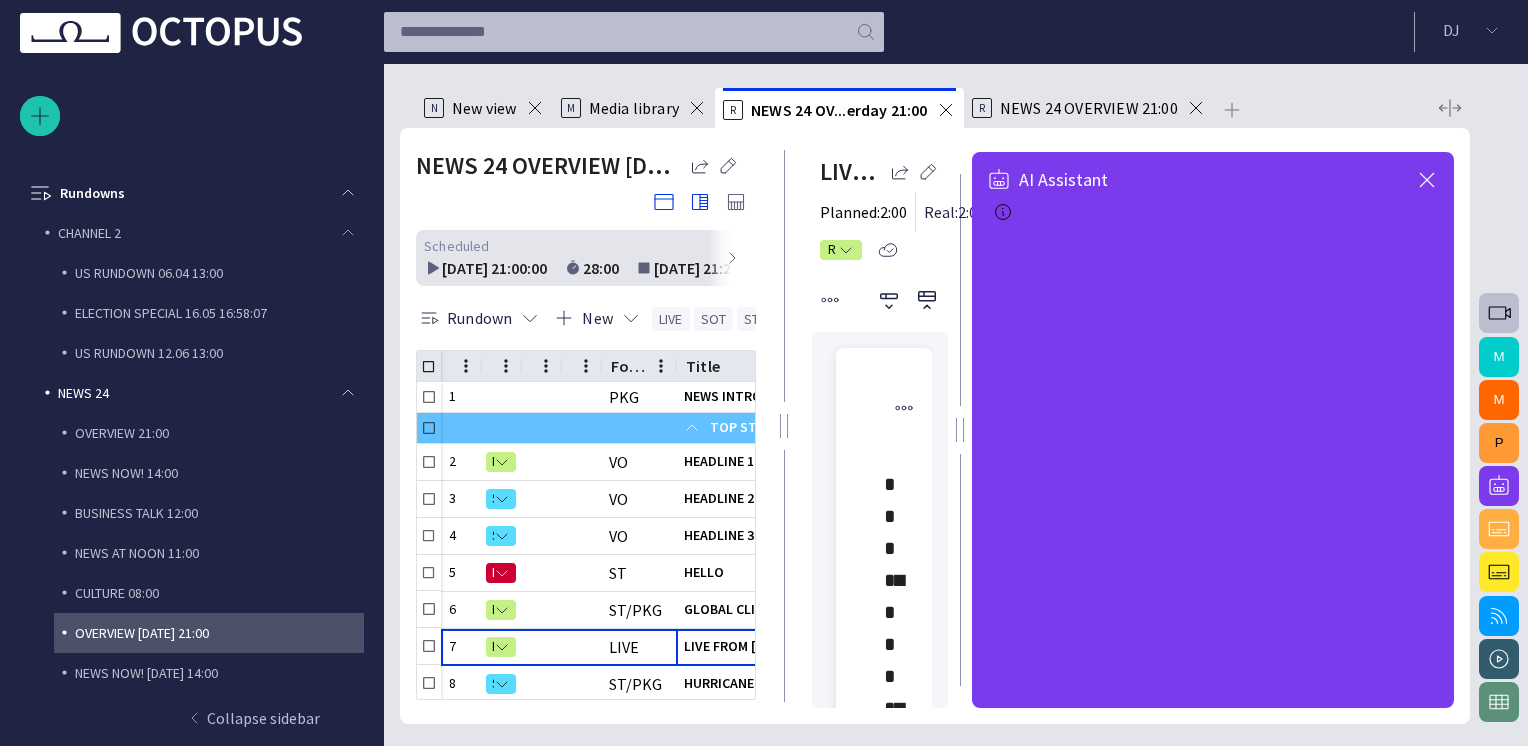 drag, startPoint x: 943, startPoint y: 432, endPoint x: 762, endPoint y: 445, distance: 181.46625 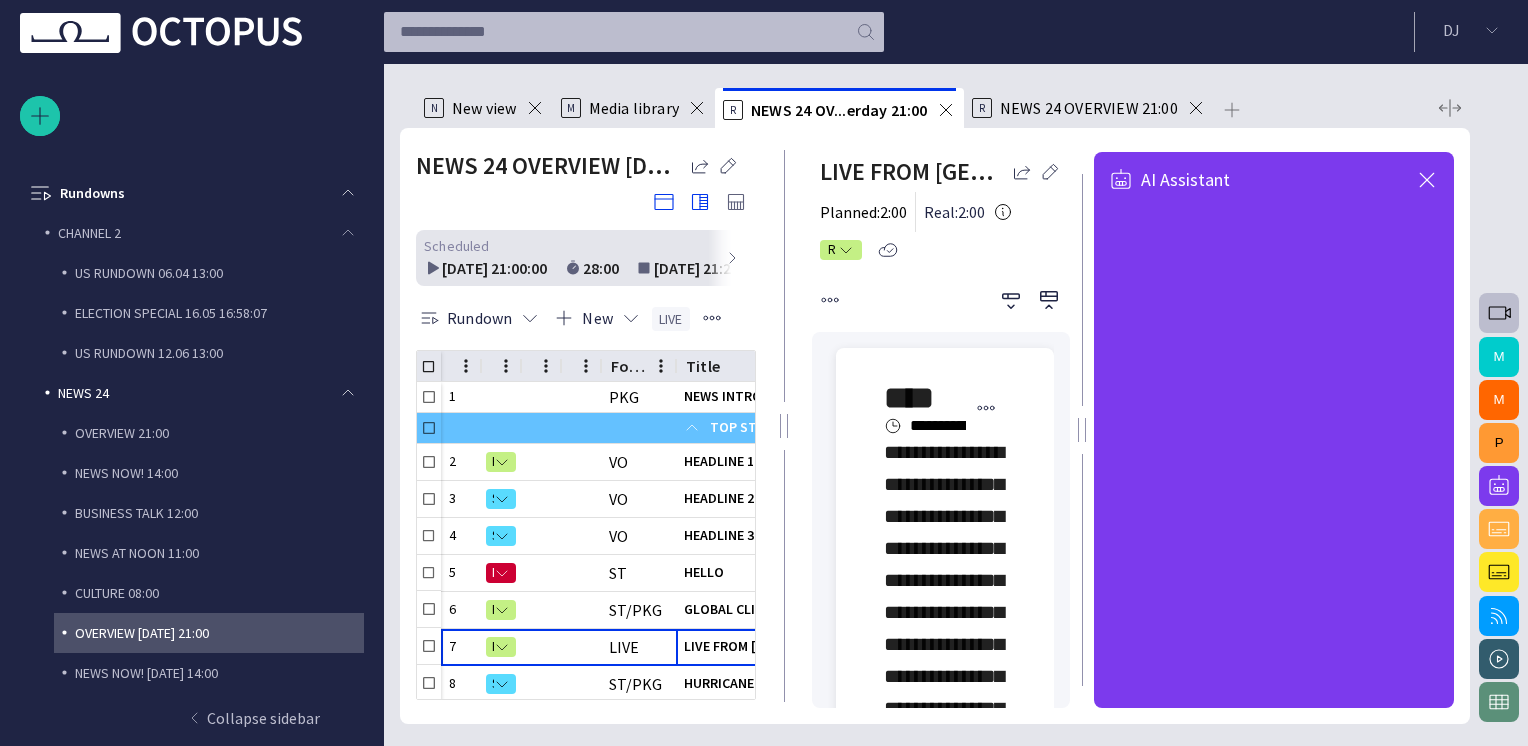 drag, startPoint x: 964, startPoint y: 446, endPoint x: 1015, endPoint y: 445, distance: 51.009804 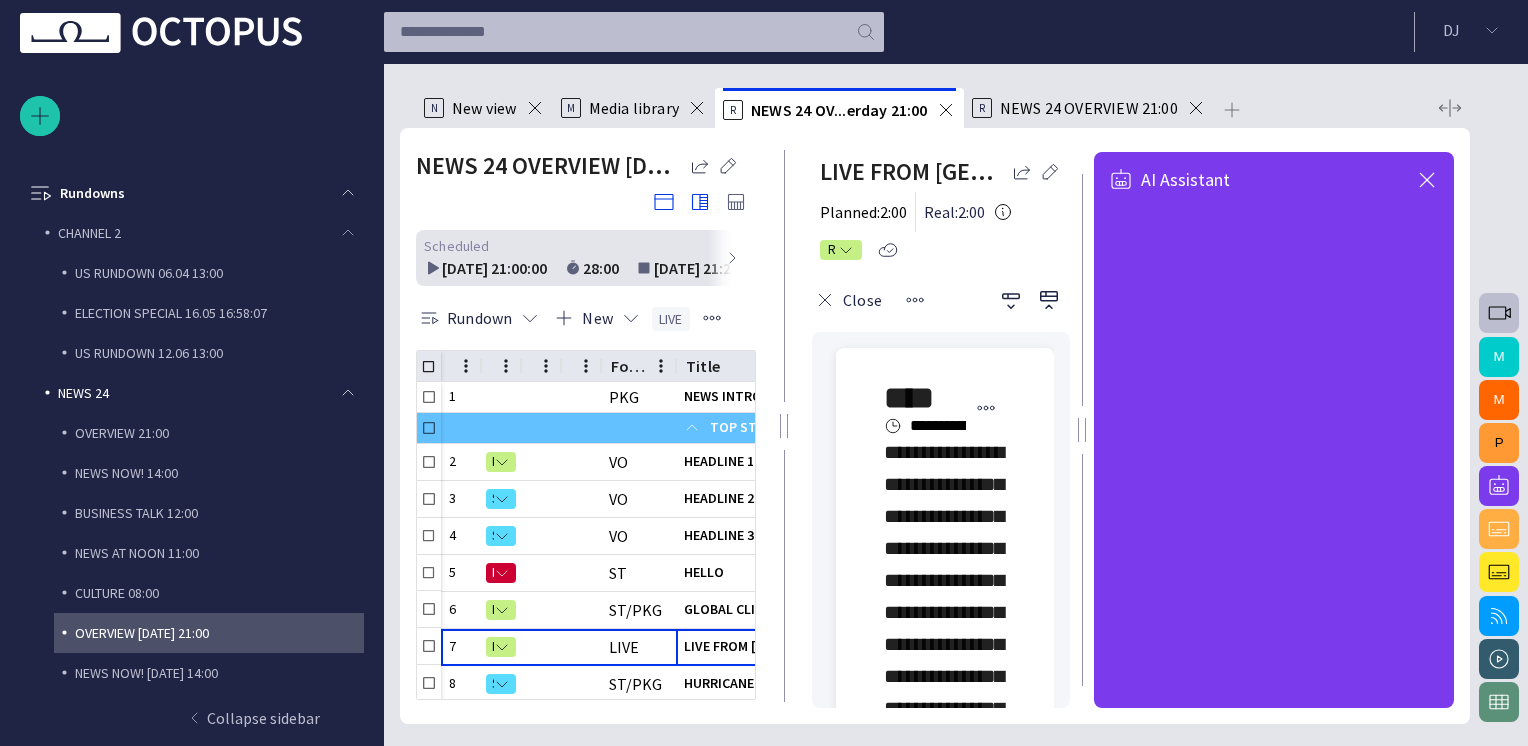click at bounding box center (1427, 180) 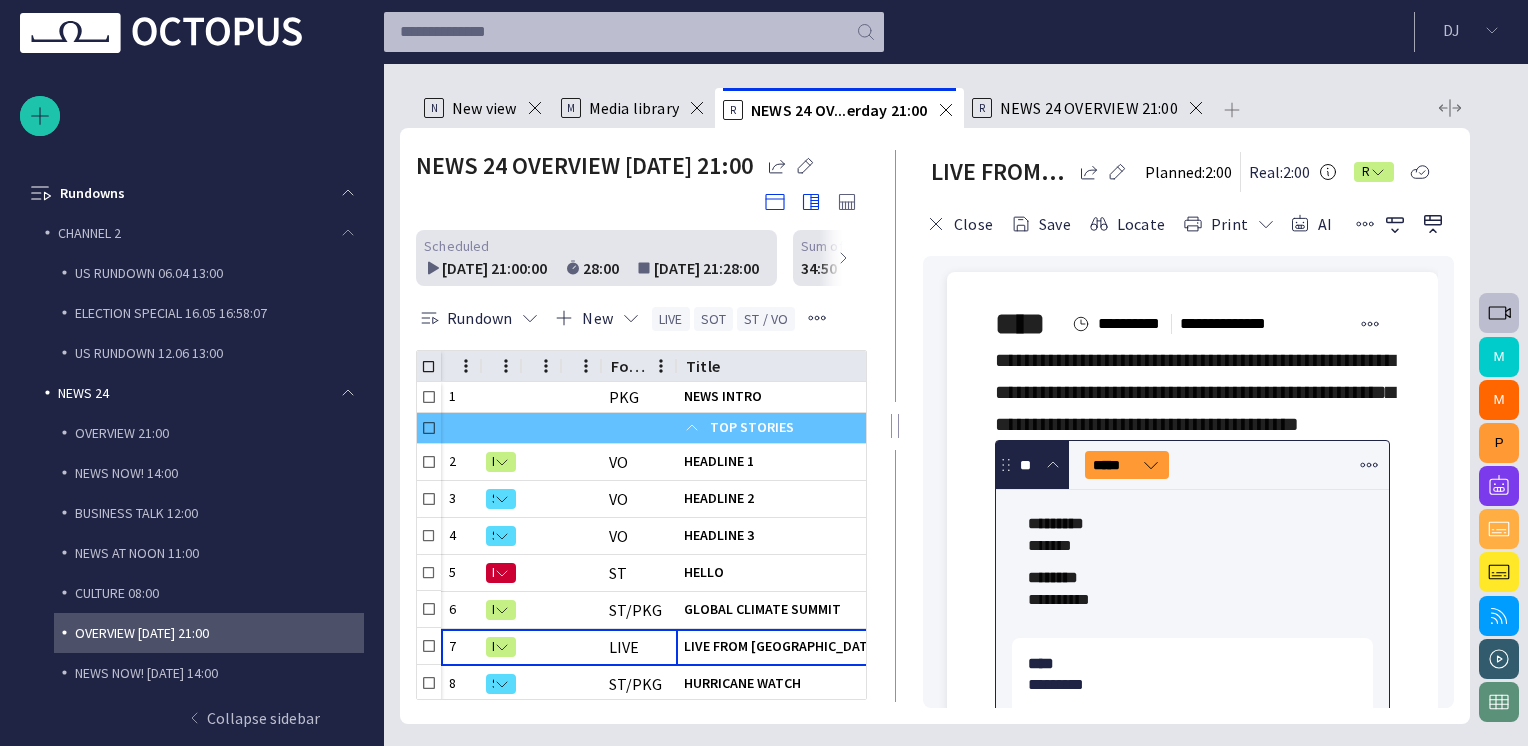 drag, startPoint x: 785, startPoint y: 238, endPoint x: 895, endPoint y: 227, distance: 110.54863 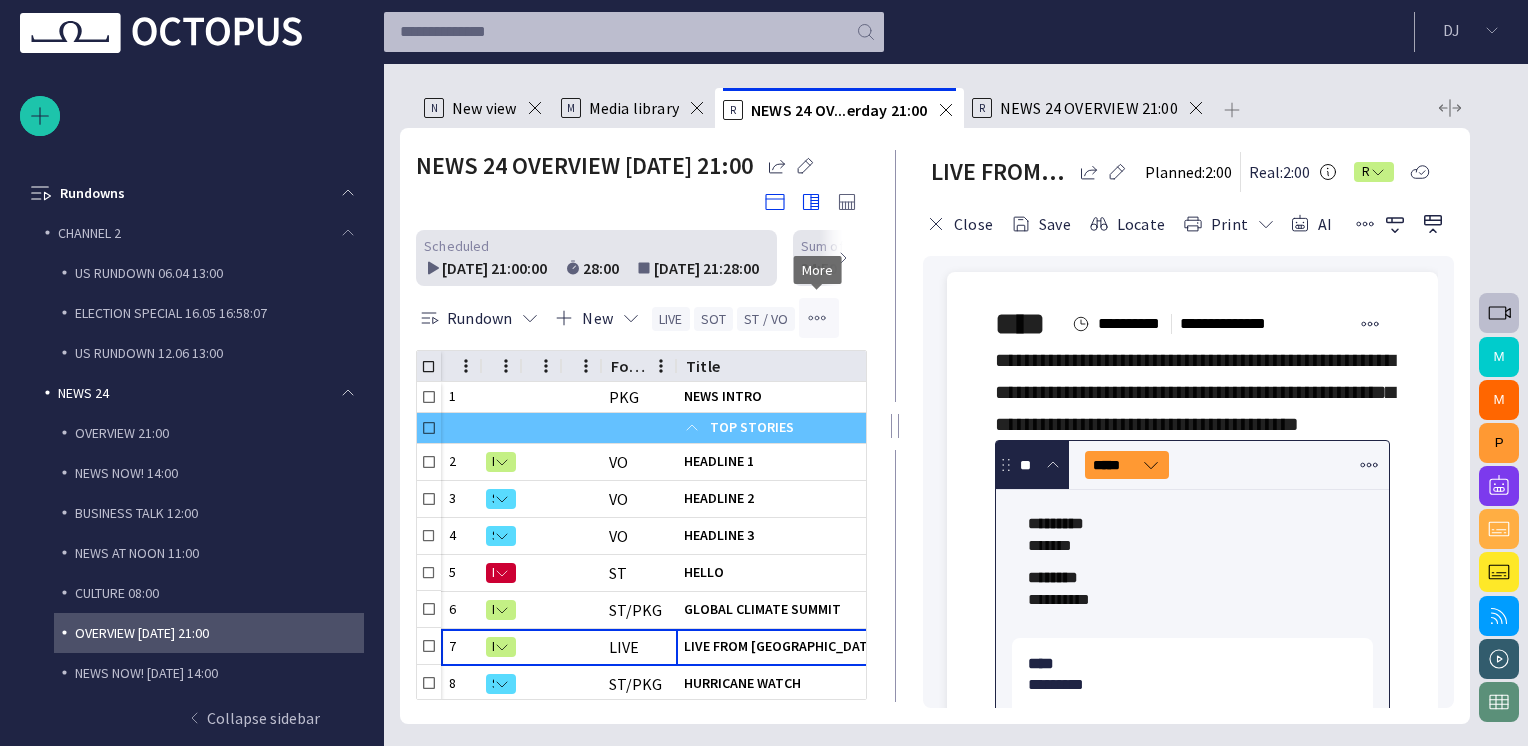 click at bounding box center (817, 318) 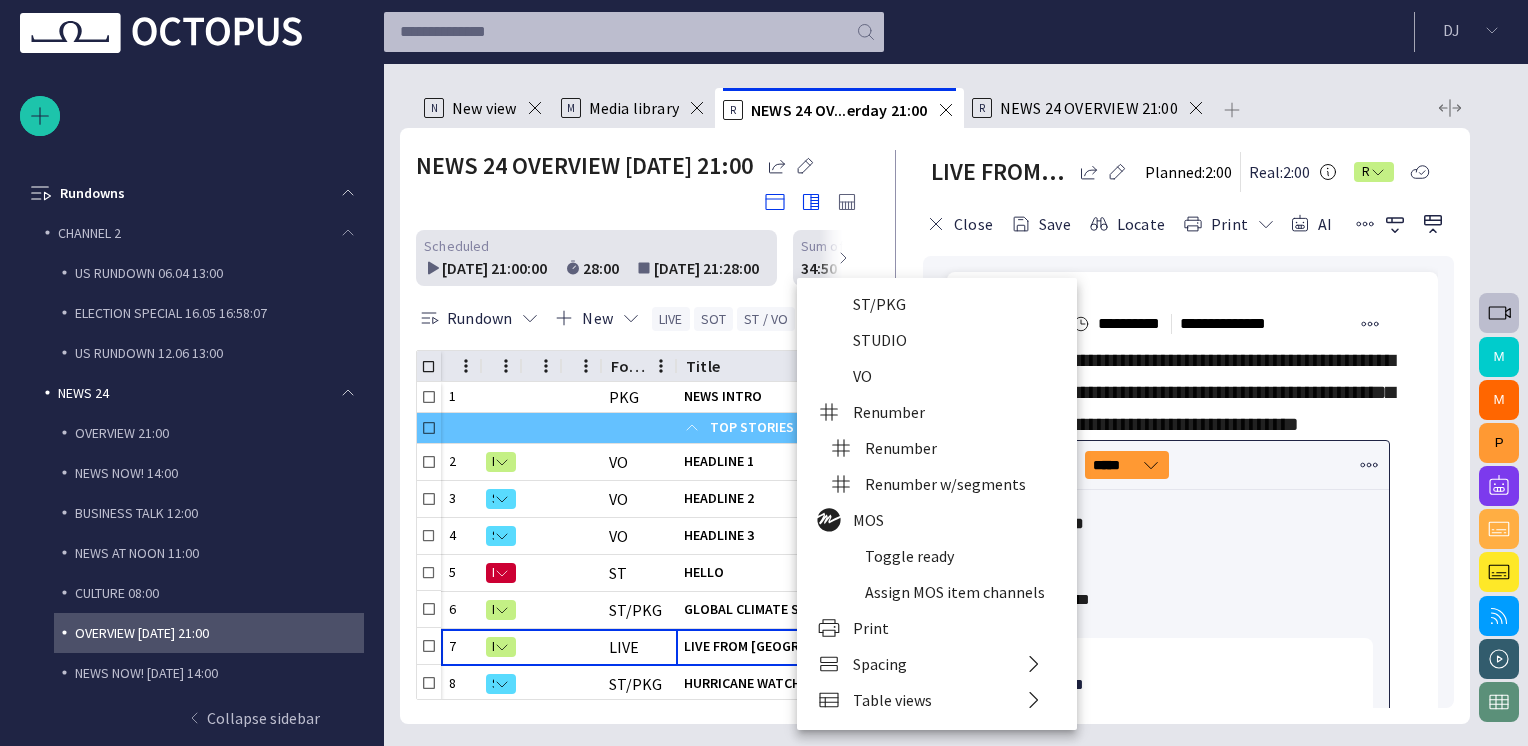 click at bounding box center [764, 373] 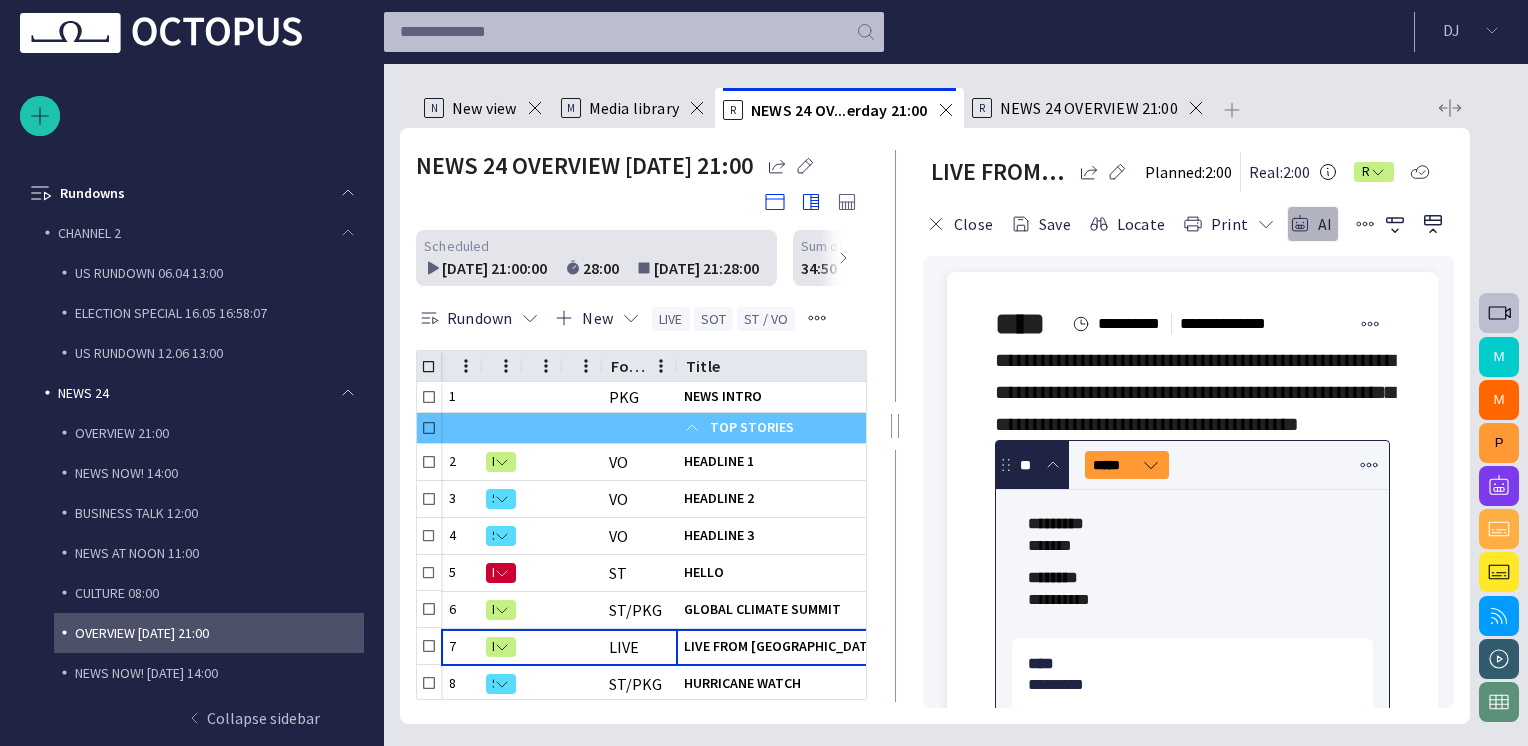 click at bounding box center (1300, 224) 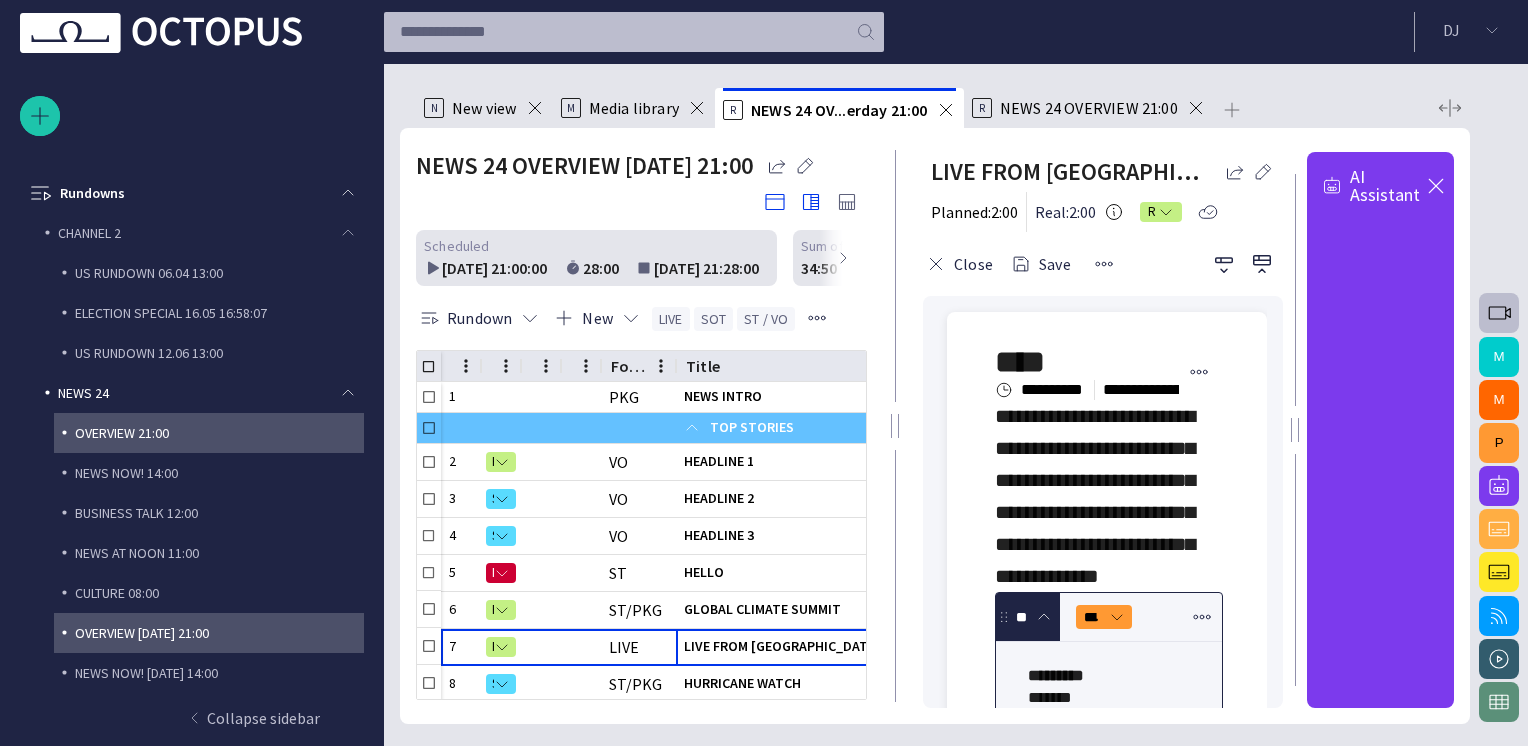 click on "OVERVIEW 21:00" at bounding box center [219, 433] 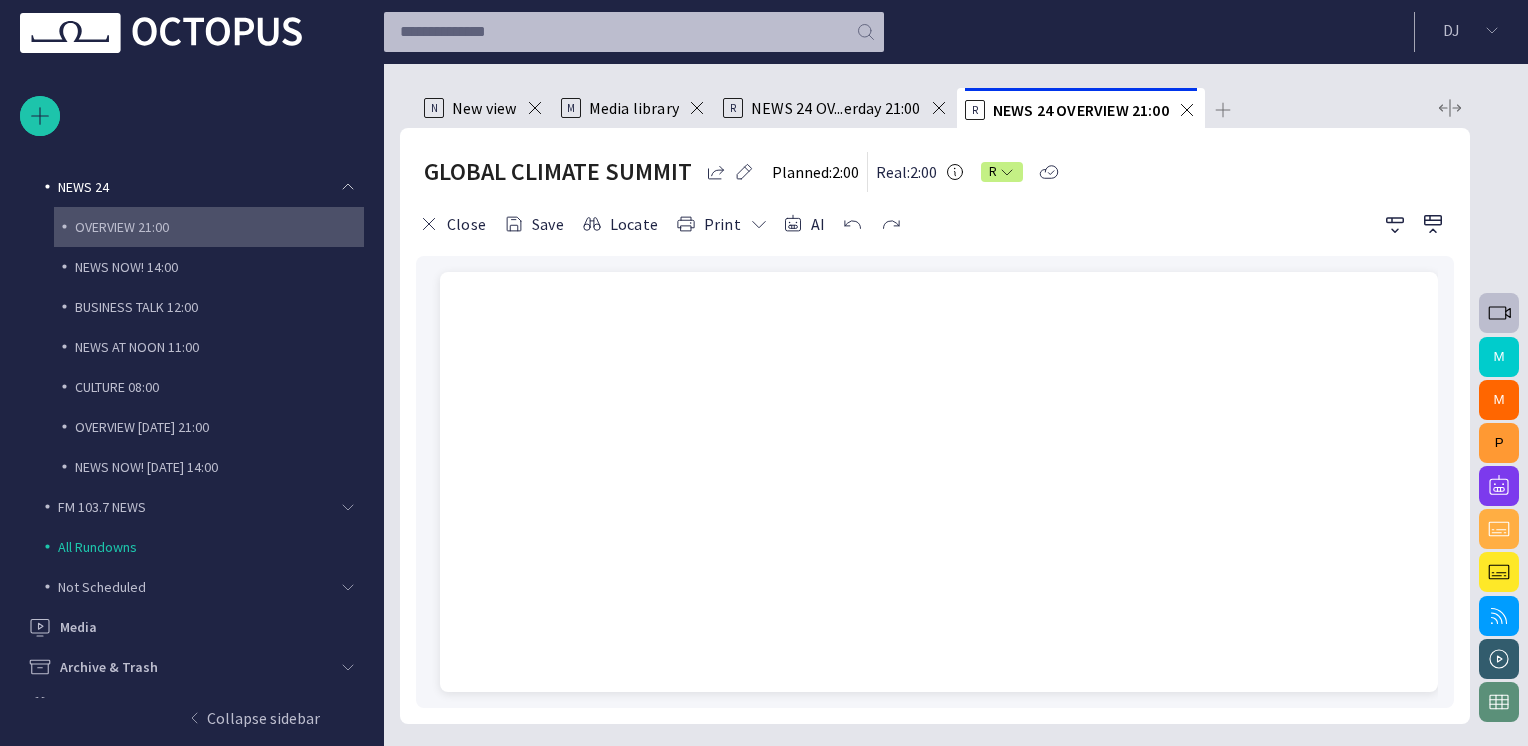 scroll, scrollTop: 314, scrollLeft: 0, axis: vertical 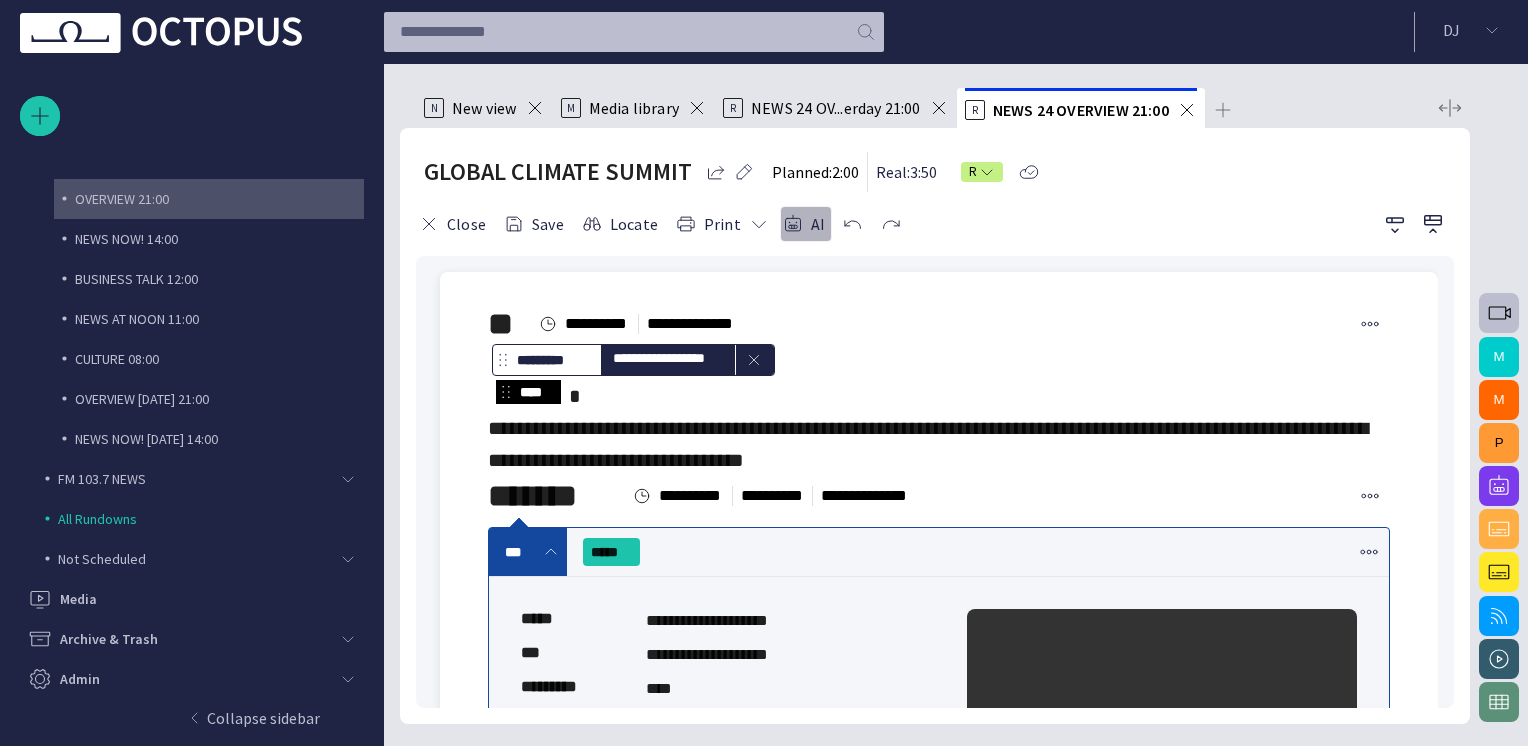 click at bounding box center (793, 224) 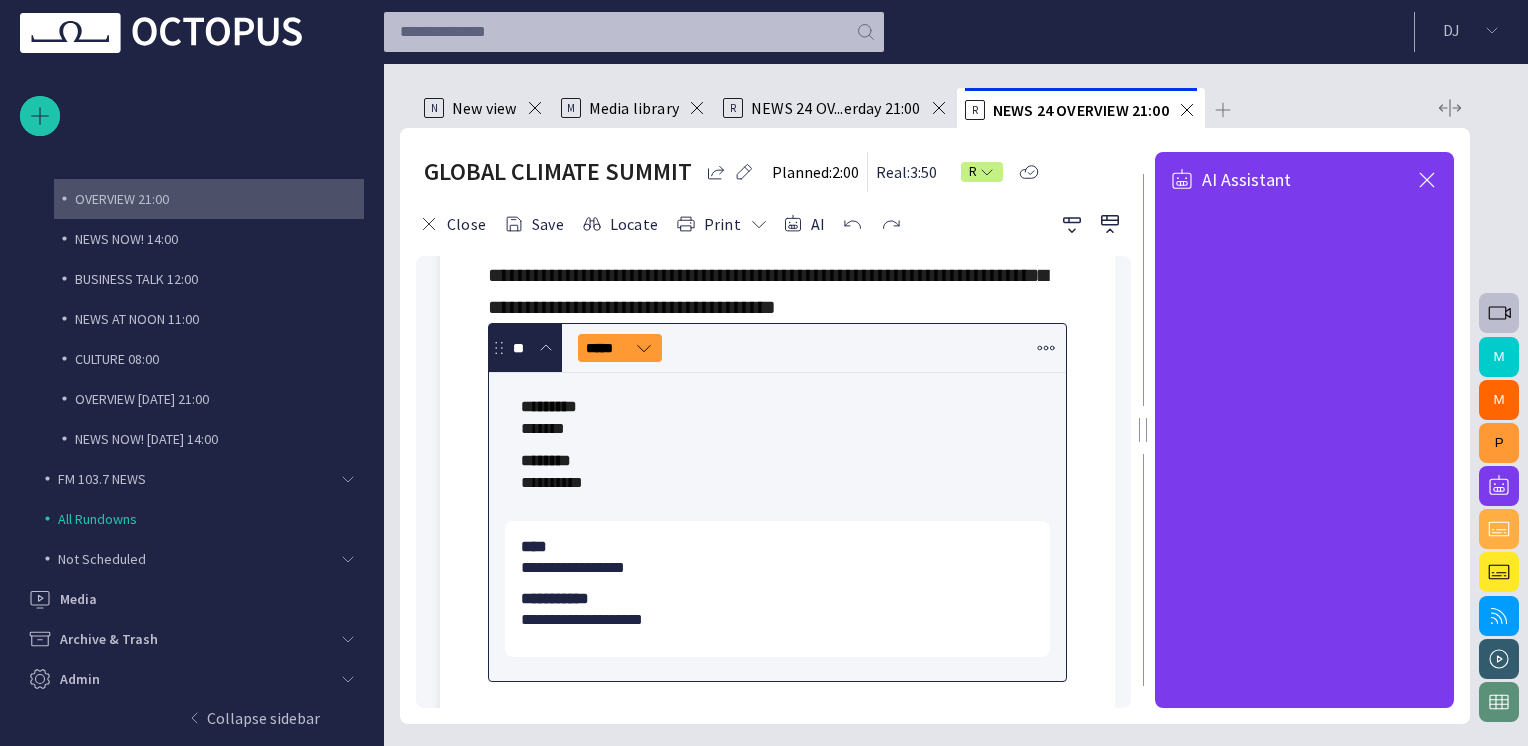scroll, scrollTop: 1300, scrollLeft: 0, axis: vertical 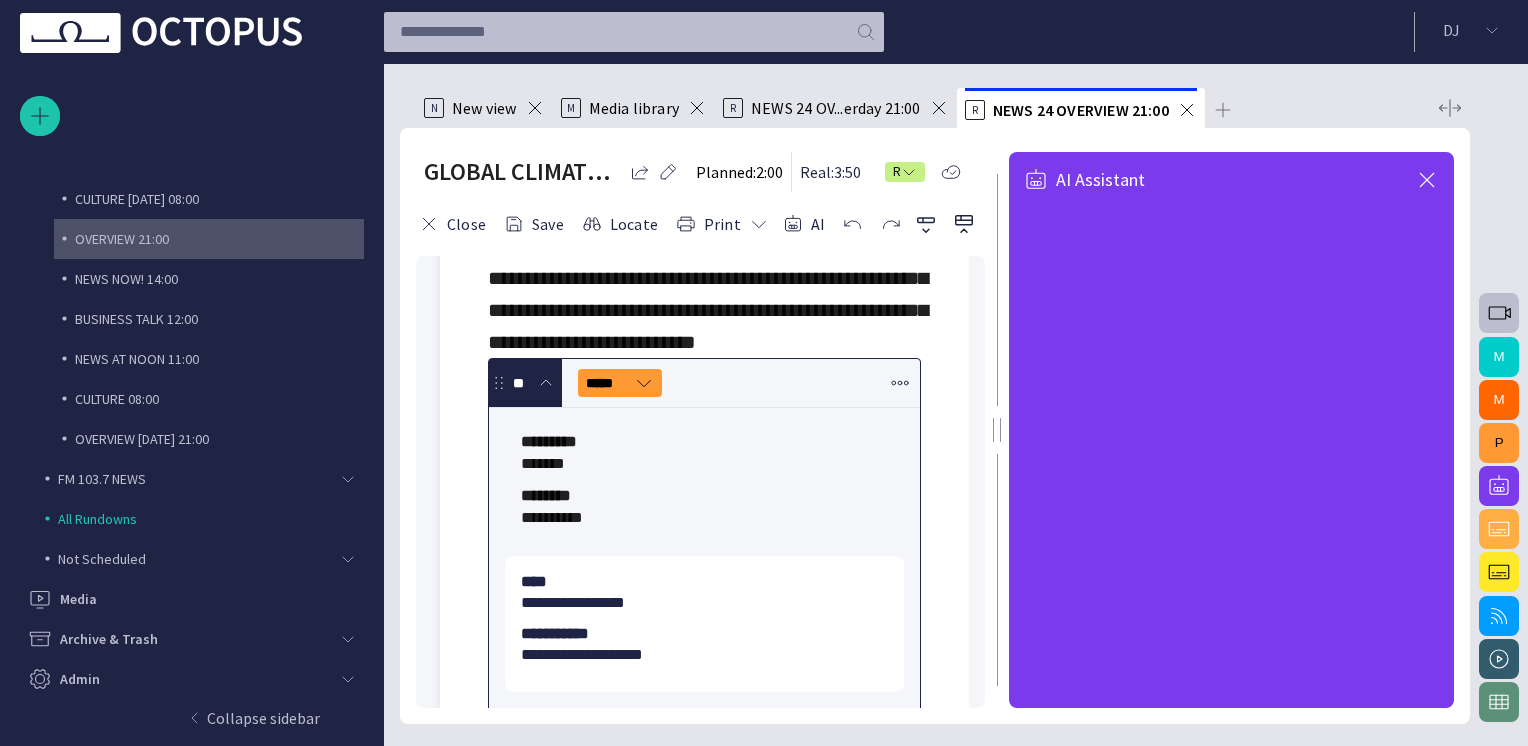 drag, startPoint x: 1144, startPoint y: 433, endPoint x: 997, endPoint y: 447, distance: 147.66516 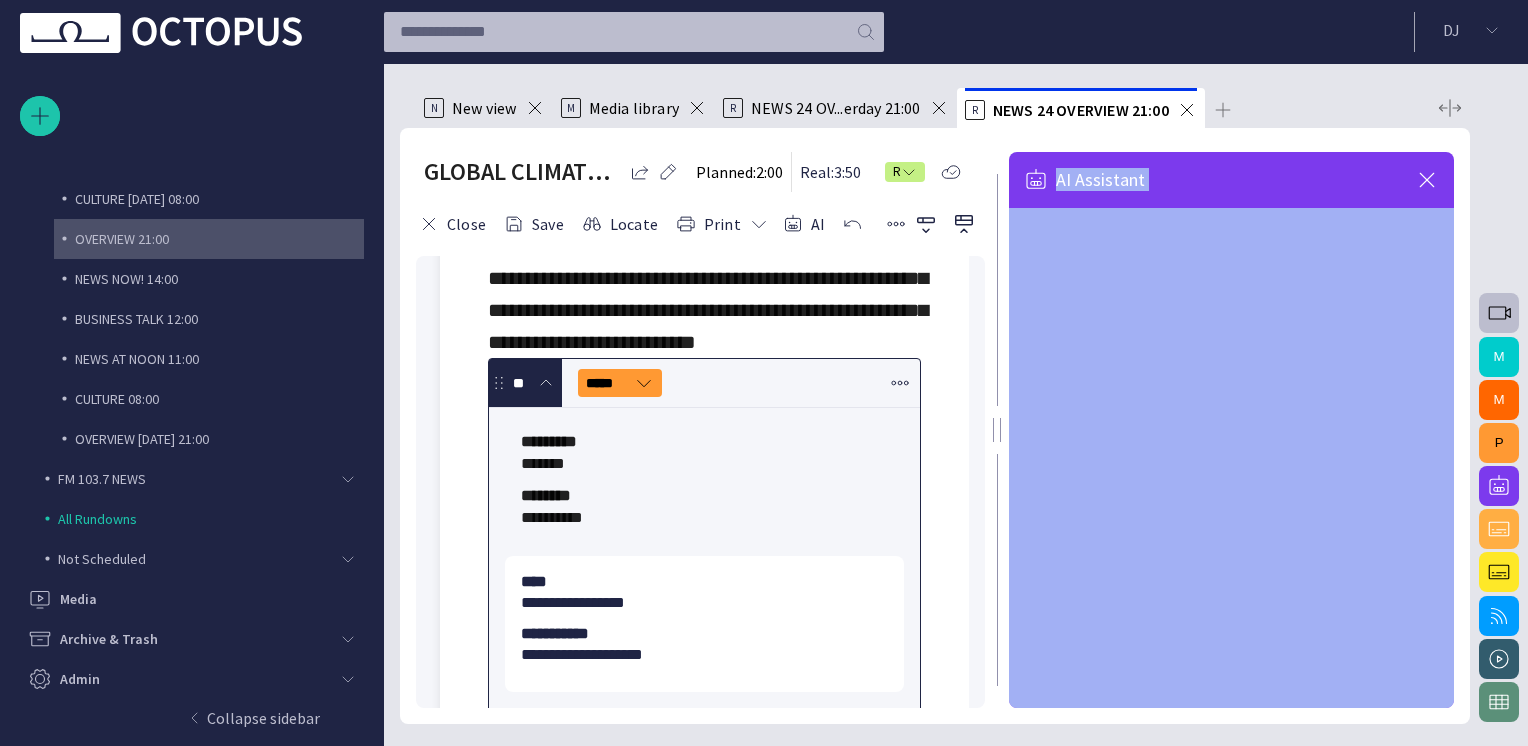 click on "AI Assistant" at bounding box center [1231, 180] 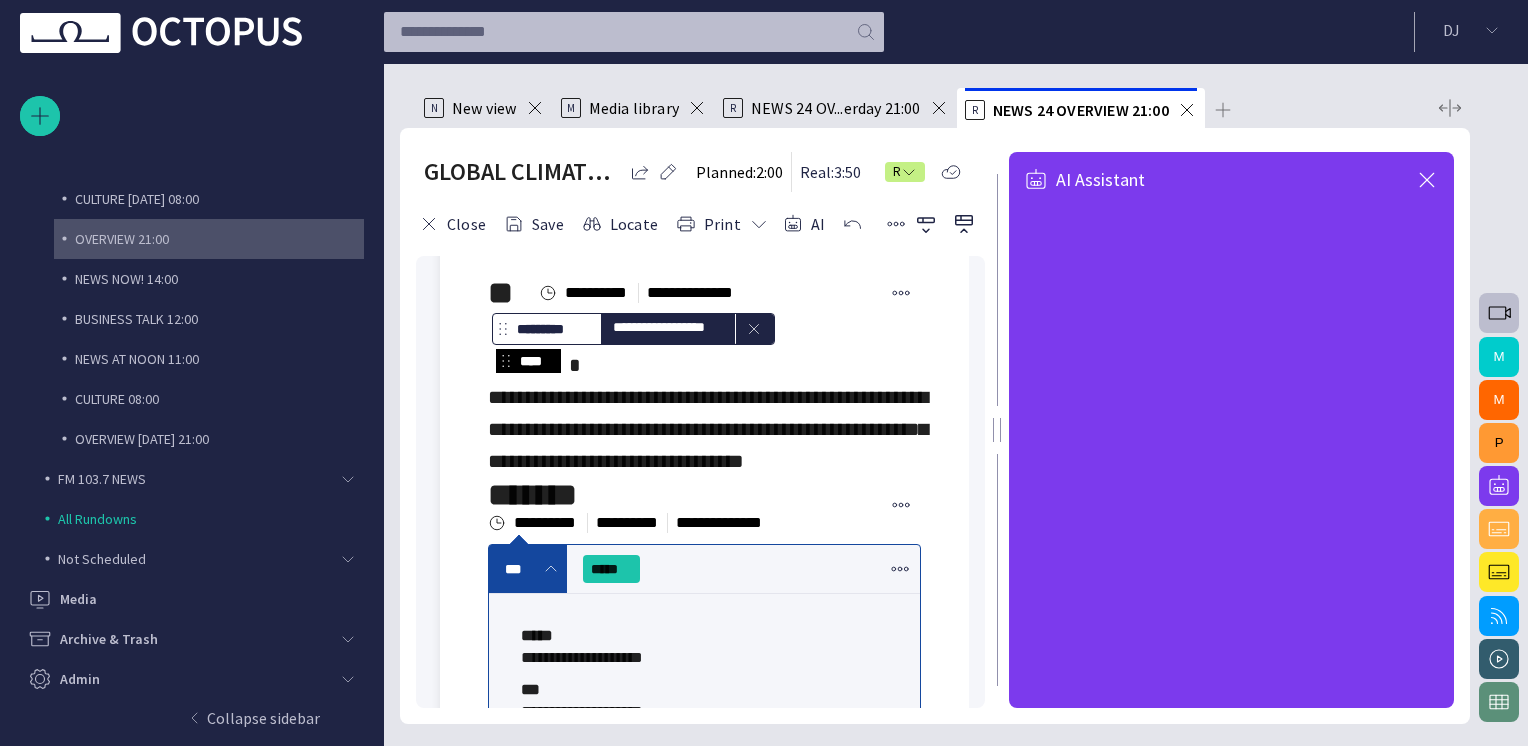 scroll, scrollTop: 0, scrollLeft: 0, axis: both 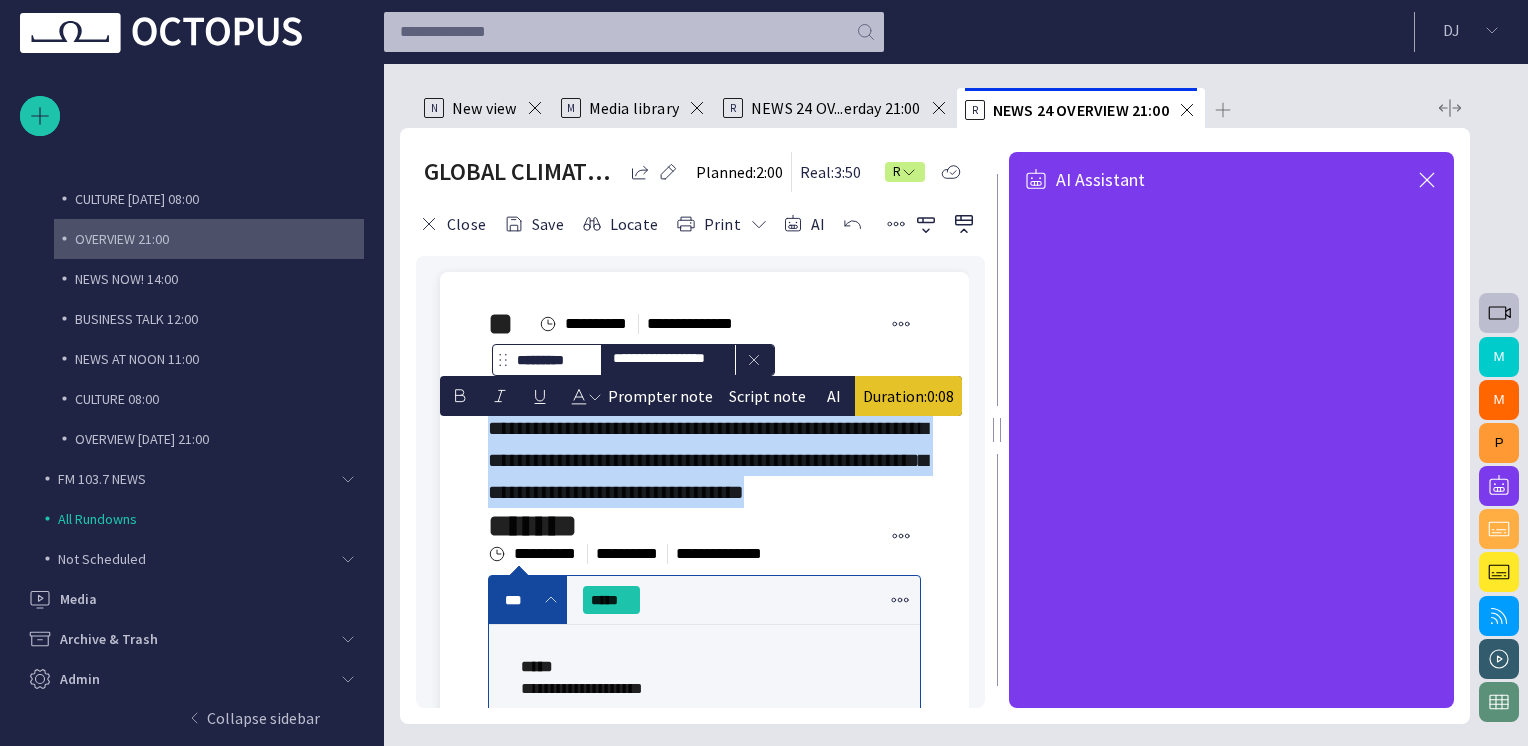 drag, startPoint x: 480, startPoint y: 430, endPoint x: 576, endPoint y: 539, distance: 145.24806 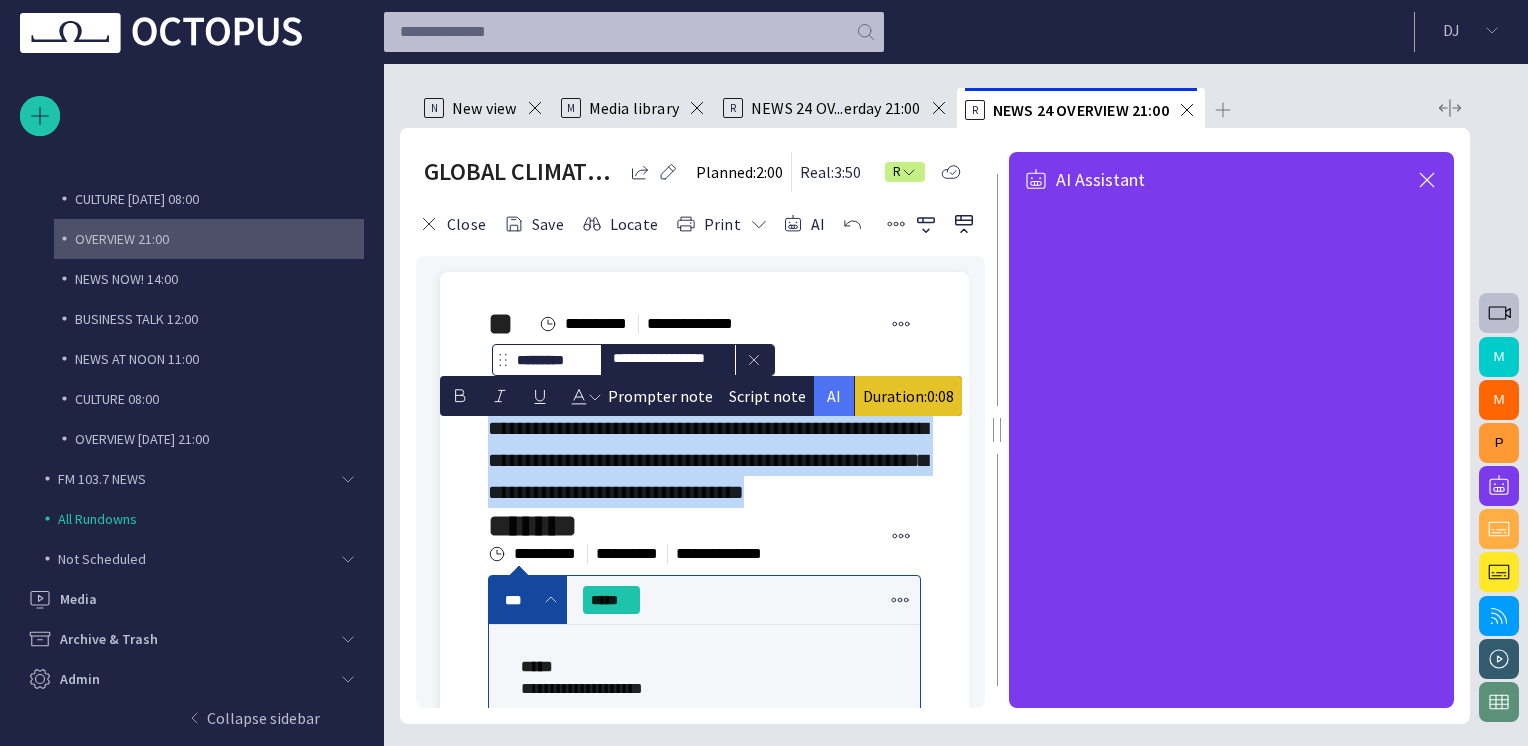click on "AI" at bounding box center [834, 396] 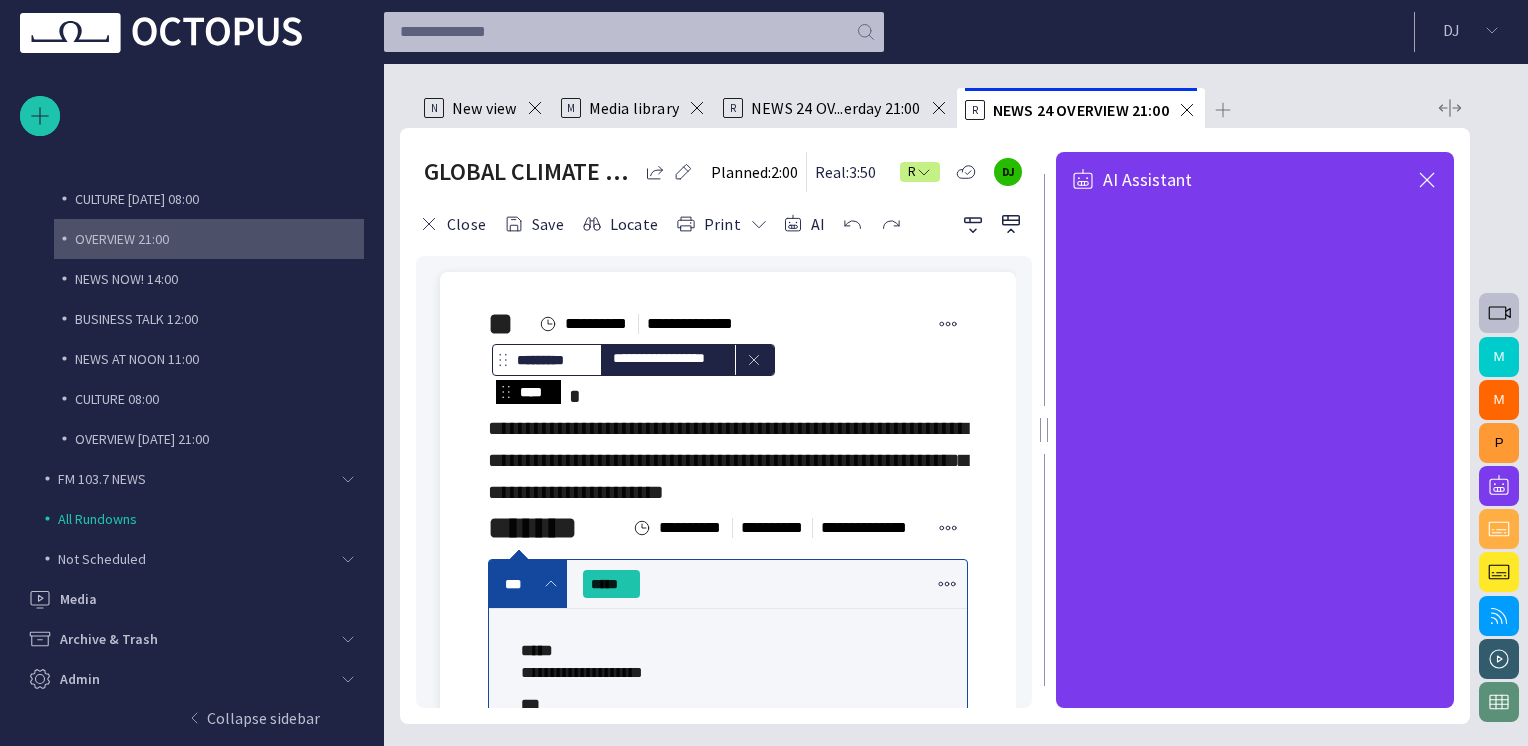 drag, startPoint x: 1139, startPoint y: 438, endPoint x: 1032, endPoint y: 443, distance: 107.11676 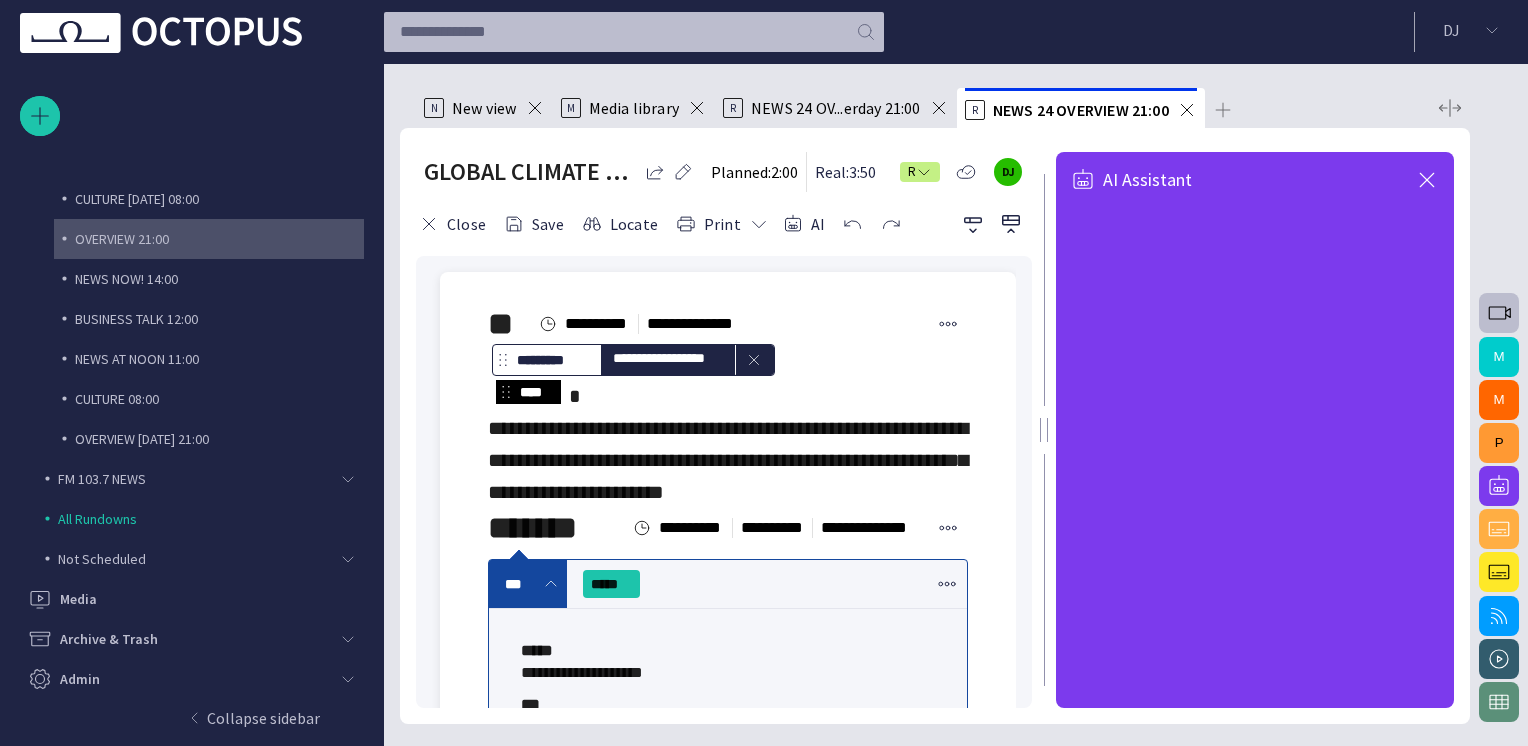 click at bounding box center (1044, 430) 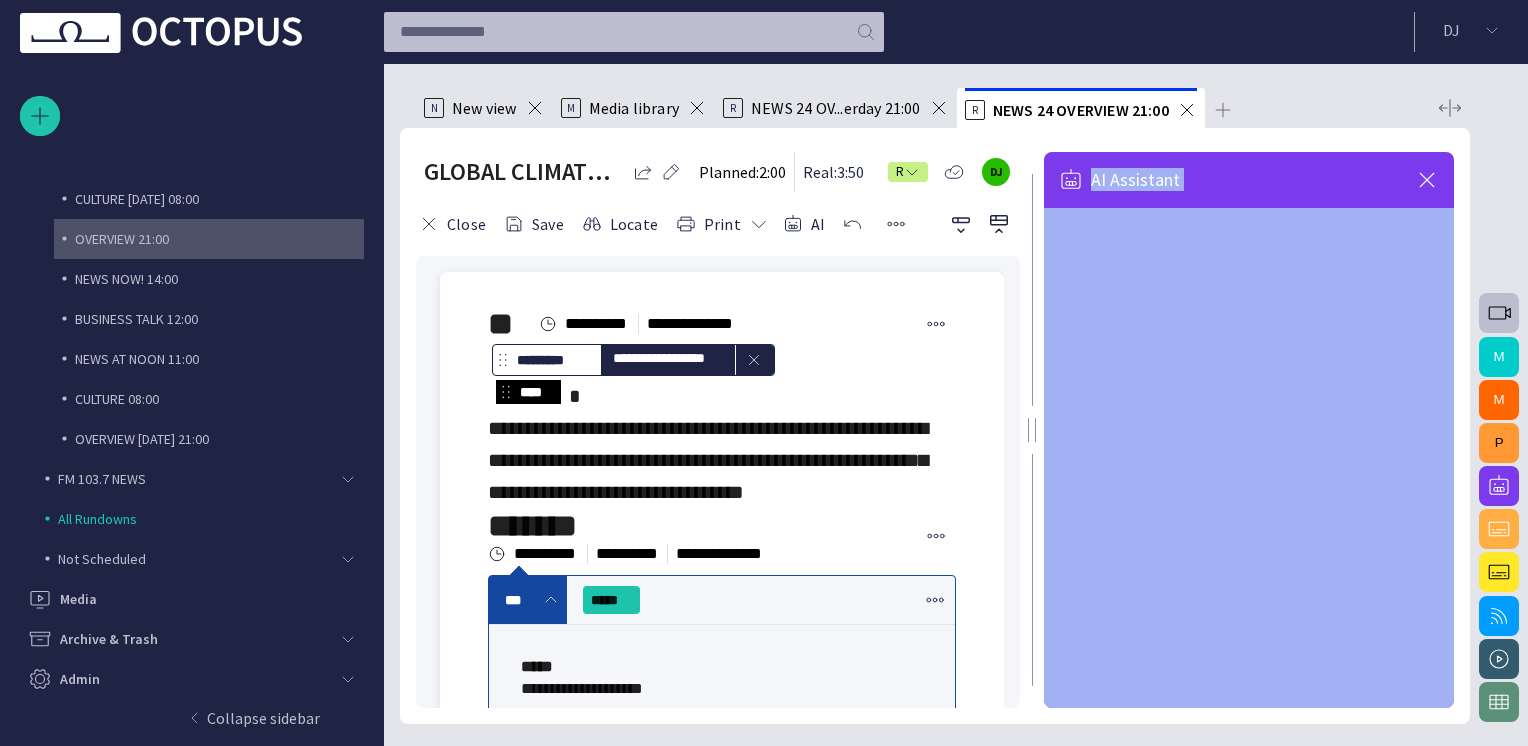 click on "AI Assistant" at bounding box center (1249, 180) 